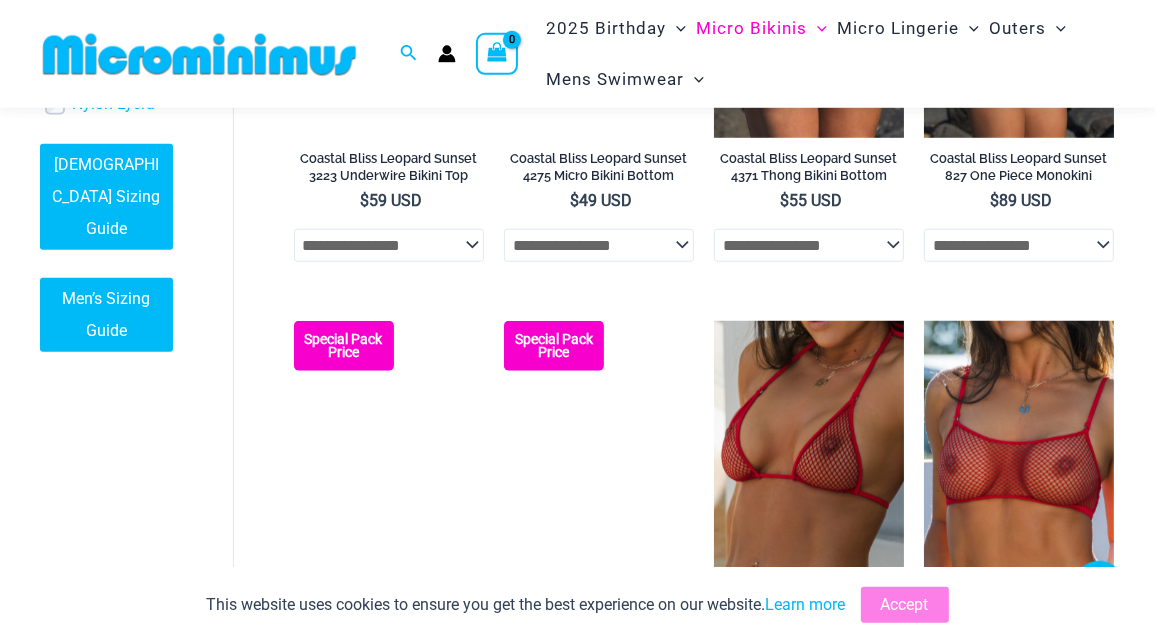 scroll, scrollTop: 950, scrollLeft: 0, axis: vertical 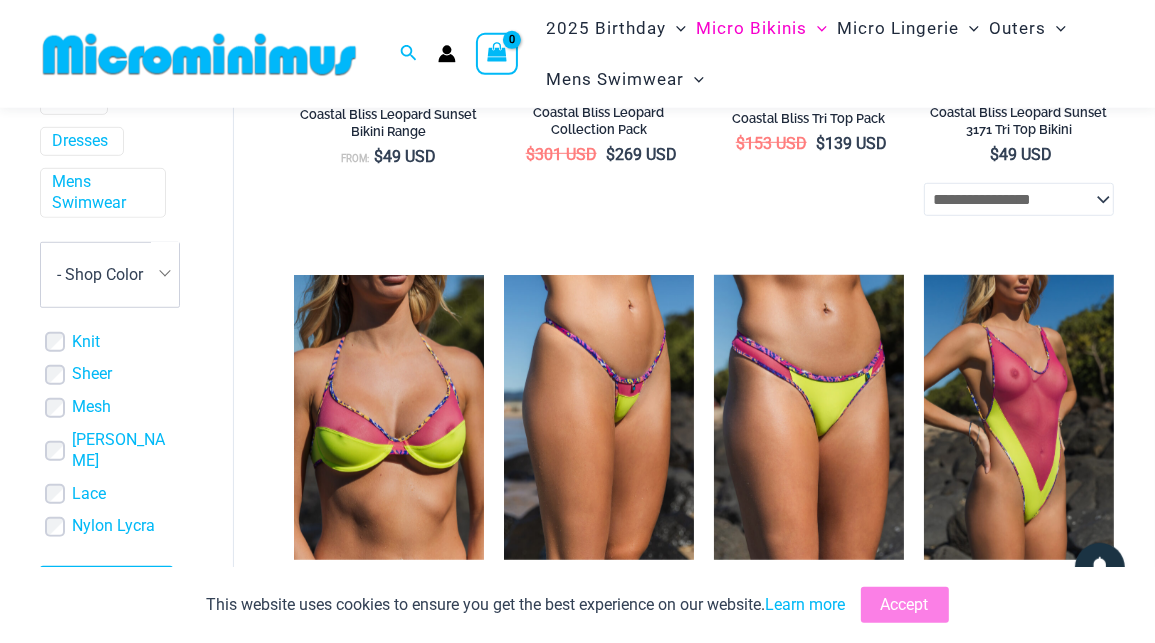 click on "Home  »  Micro Bikinis
Welcome to the home of Micro Bikinis at Microminimus.
The essence of our micro bikinis lies in their ability to blend audacity with elegance, offering a garment that is as daring as it is refined. They are the perfect choice for those who want to stand out, make a bold fashion statement, and feel unstoppable. Join the ranks of confident women who have discovered the transformative power of our micro bikinis. Then embrace the allure, the freedom, and the unabashed joy that comes with wearing one of these stunning pieces.
At Microminimus, we believe in the power of self-expression.
Our bikinis are more than just pieces of clothing; they’re a statement.
Filters
Coastal Bliss Leopard Sunset Bikini Range
From:  $ 49 USD
$ 301 USD   $" at bounding box center (674, 1442) 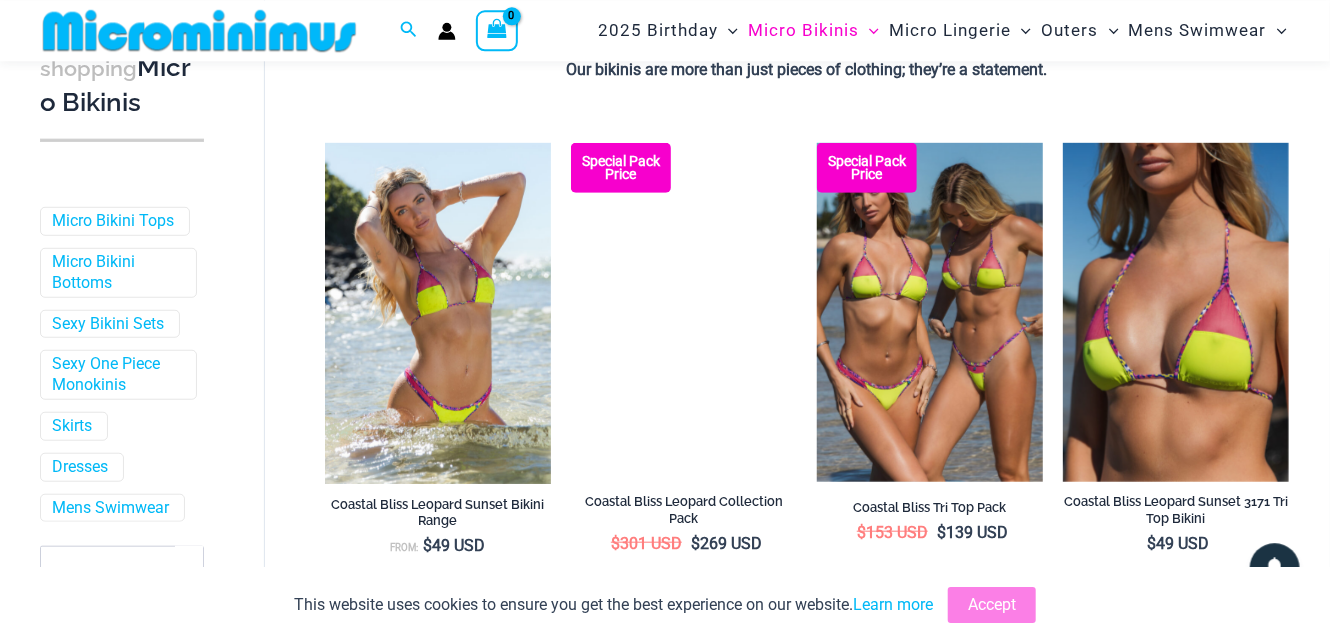 scroll, scrollTop: 428, scrollLeft: 0, axis: vertical 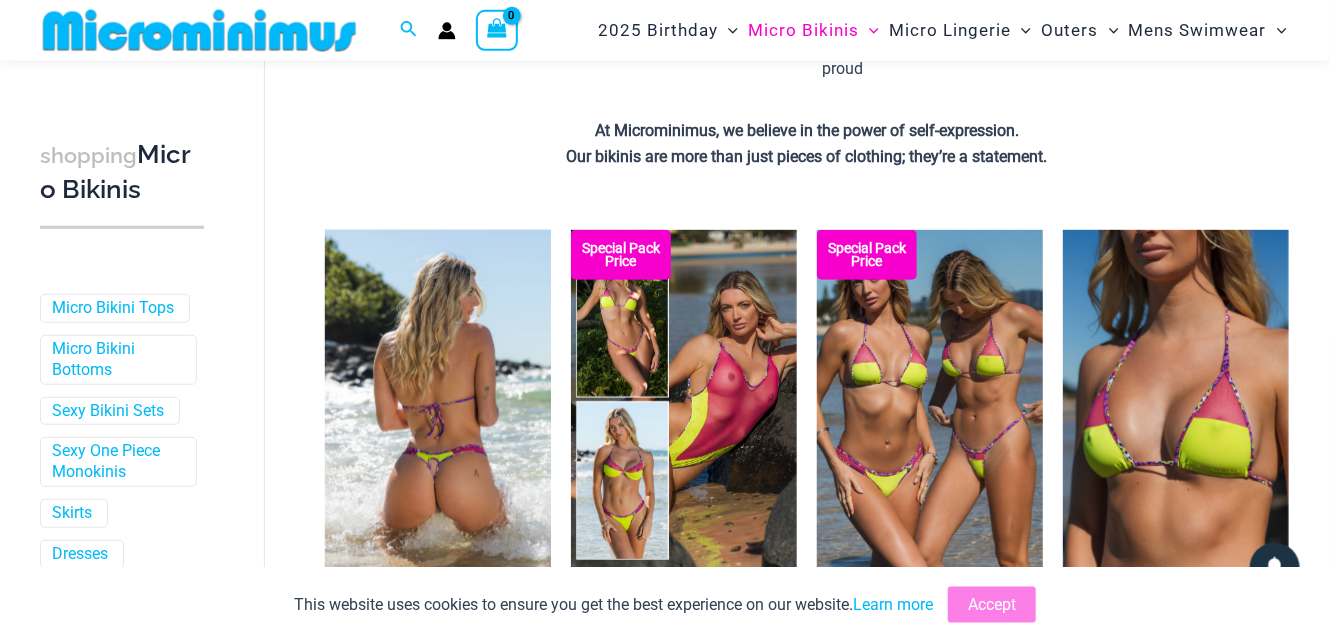 click at bounding box center (438, 400) 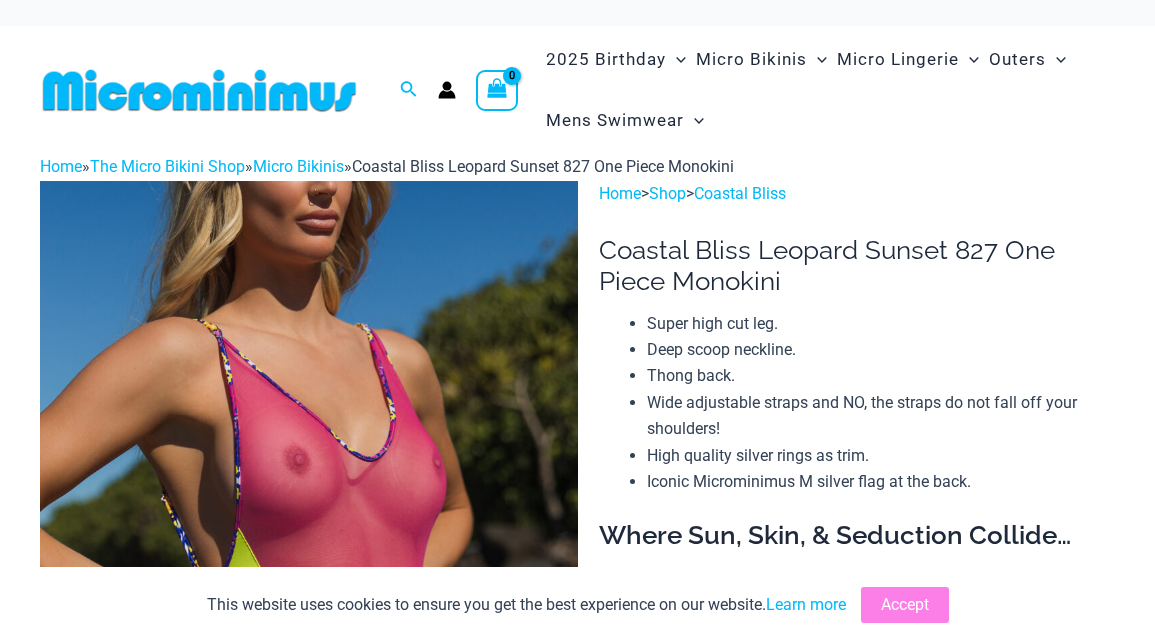 scroll, scrollTop: 0, scrollLeft: 0, axis: both 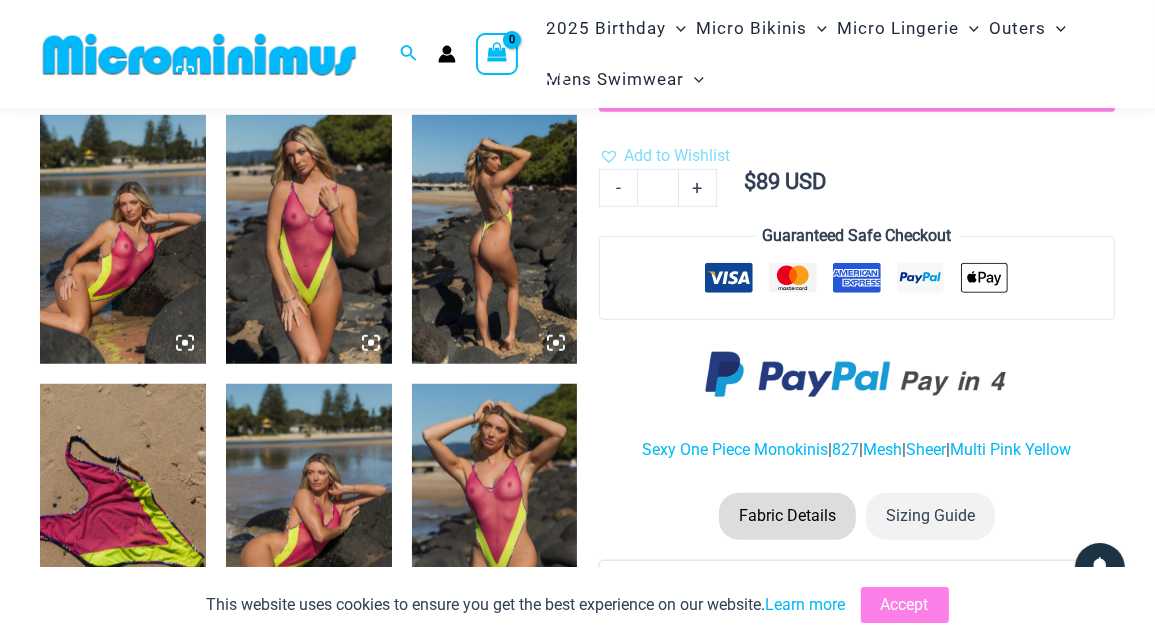 click 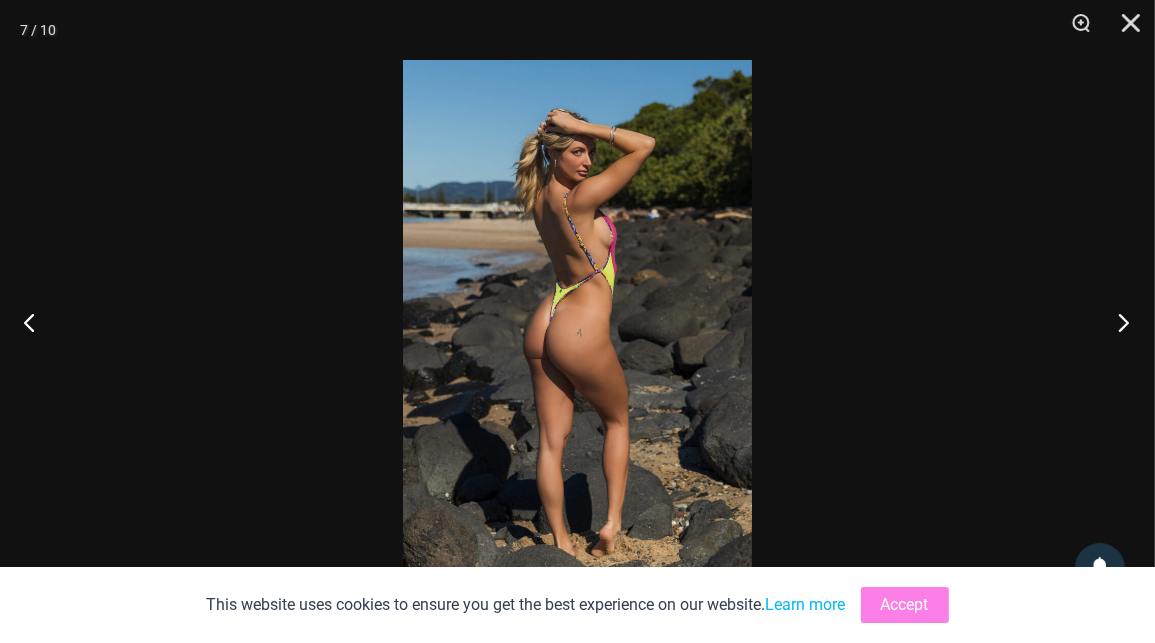 click at bounding box center (1117, 322) 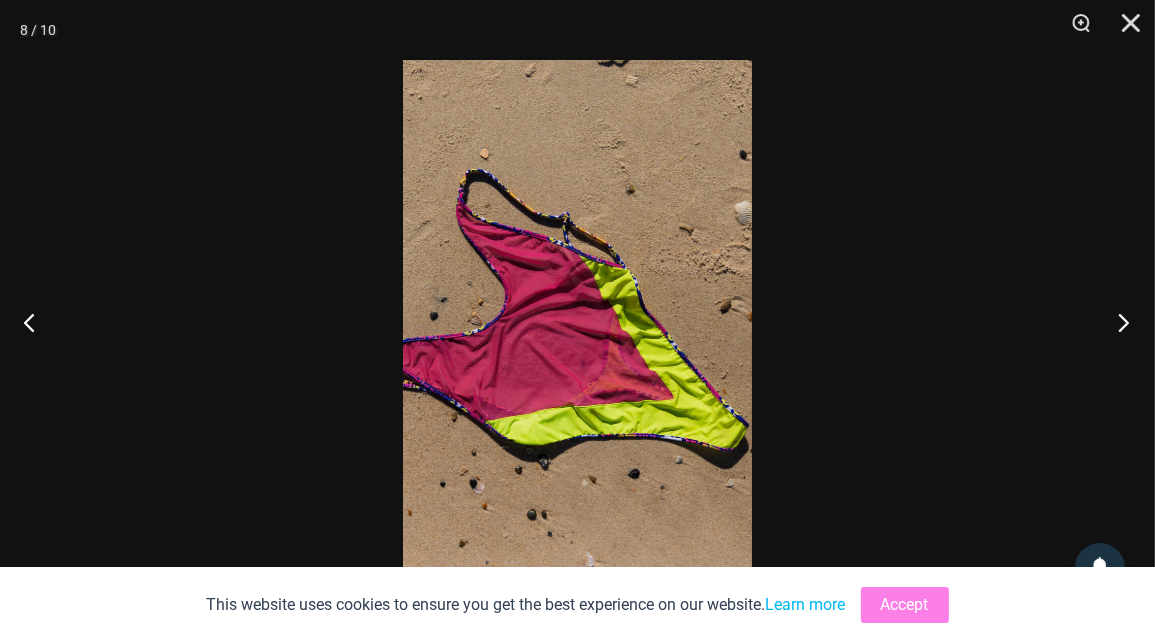 click at bounding box center (1117, 322) 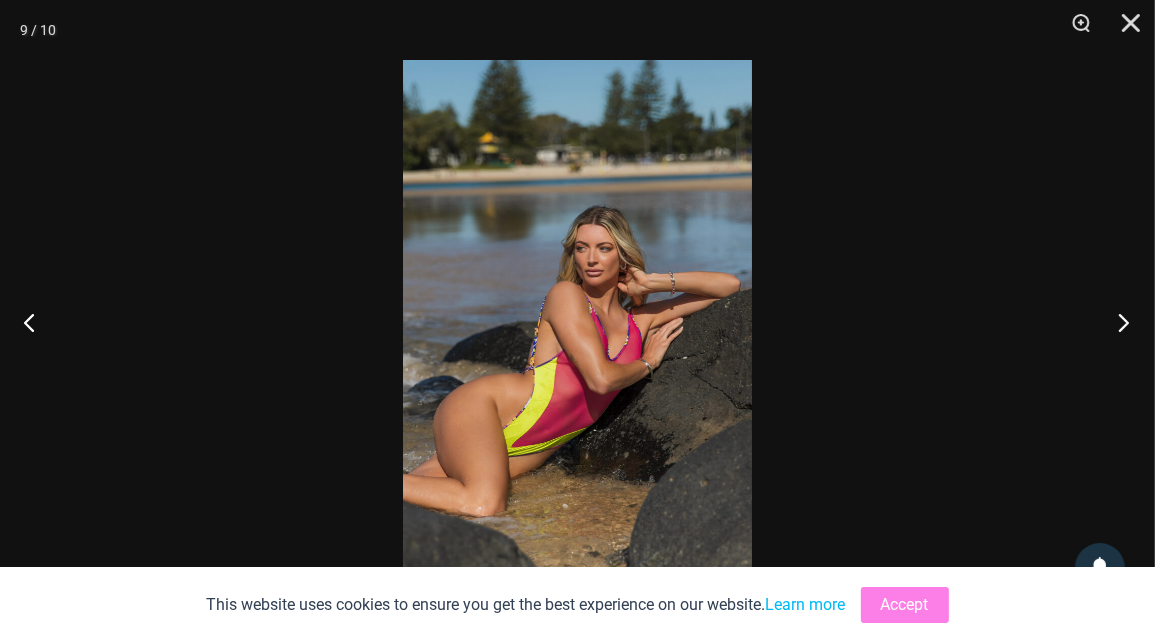 click at bounding box center [1117, 322] 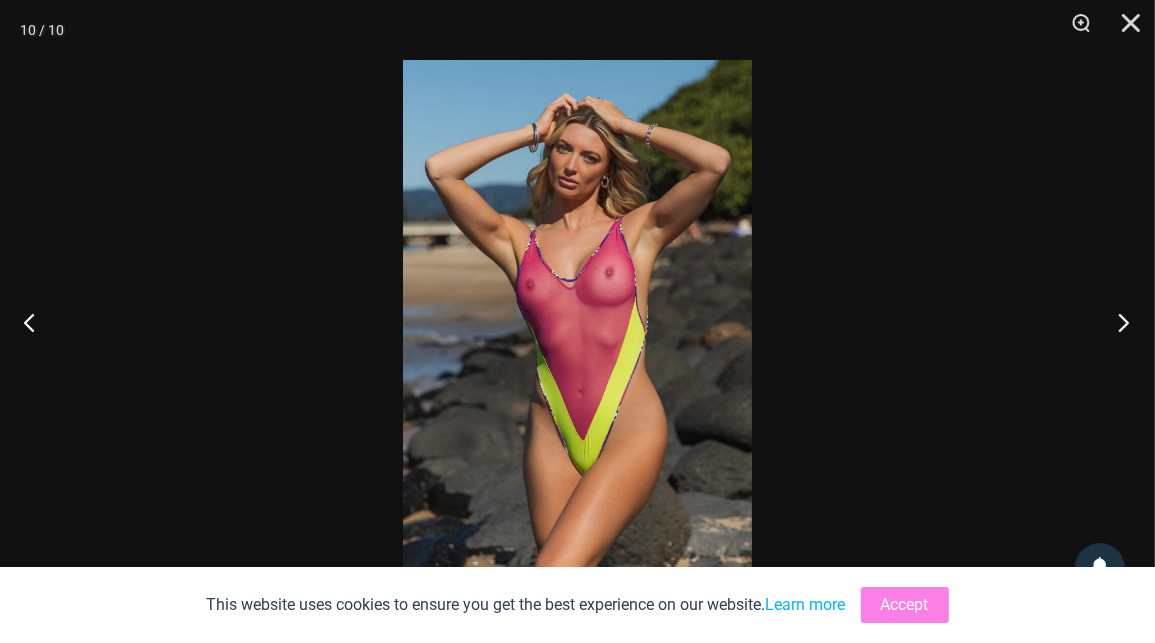 click at bounding box center (1117, 322) 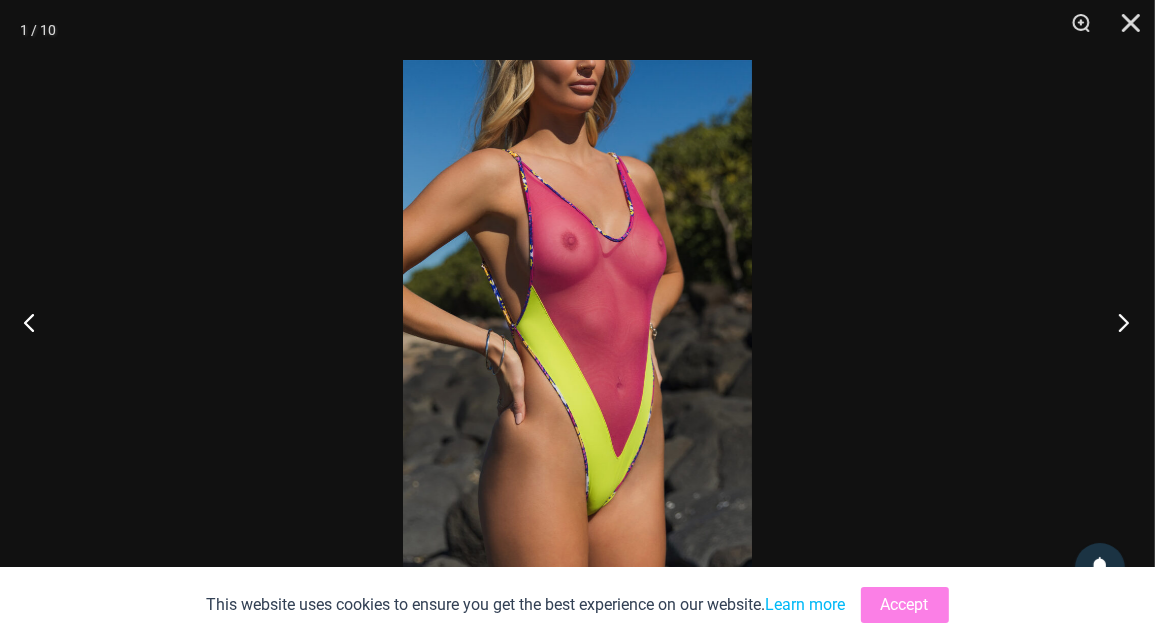 click at bounding box center [1117, 322] 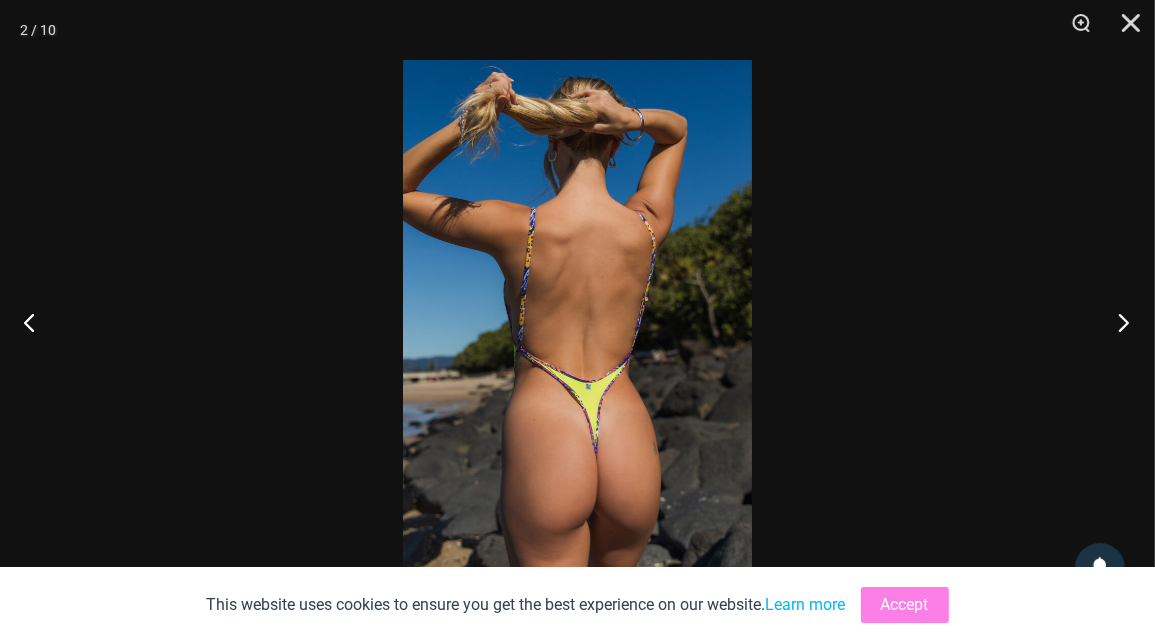 click at bounding box center [1117, 322] 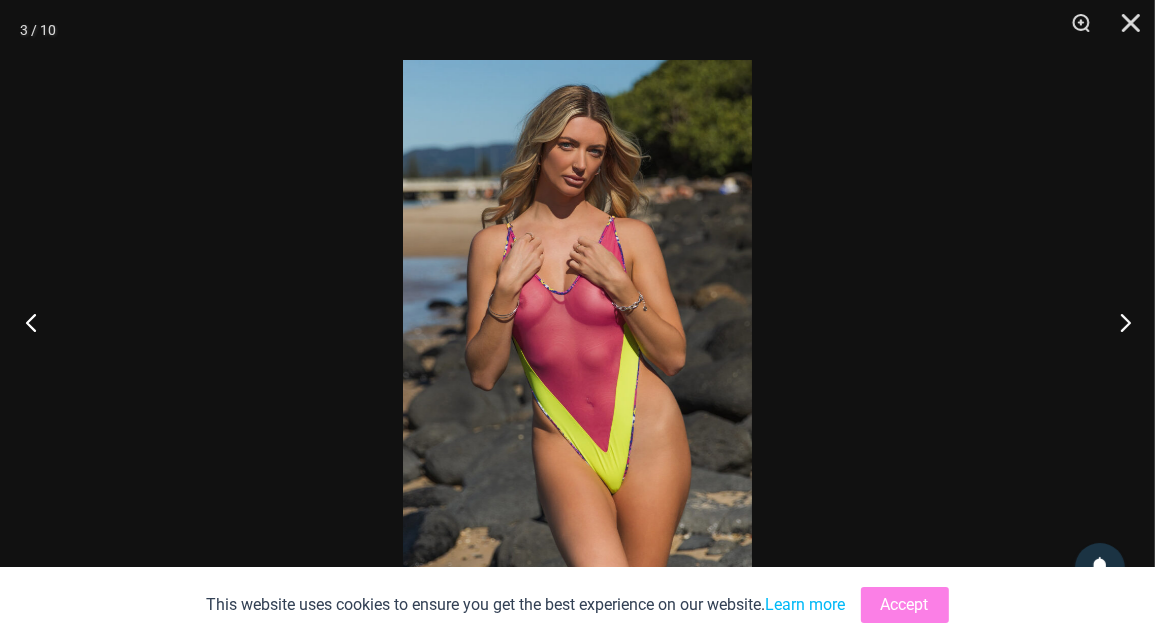 click at bounding box center (37, 322) 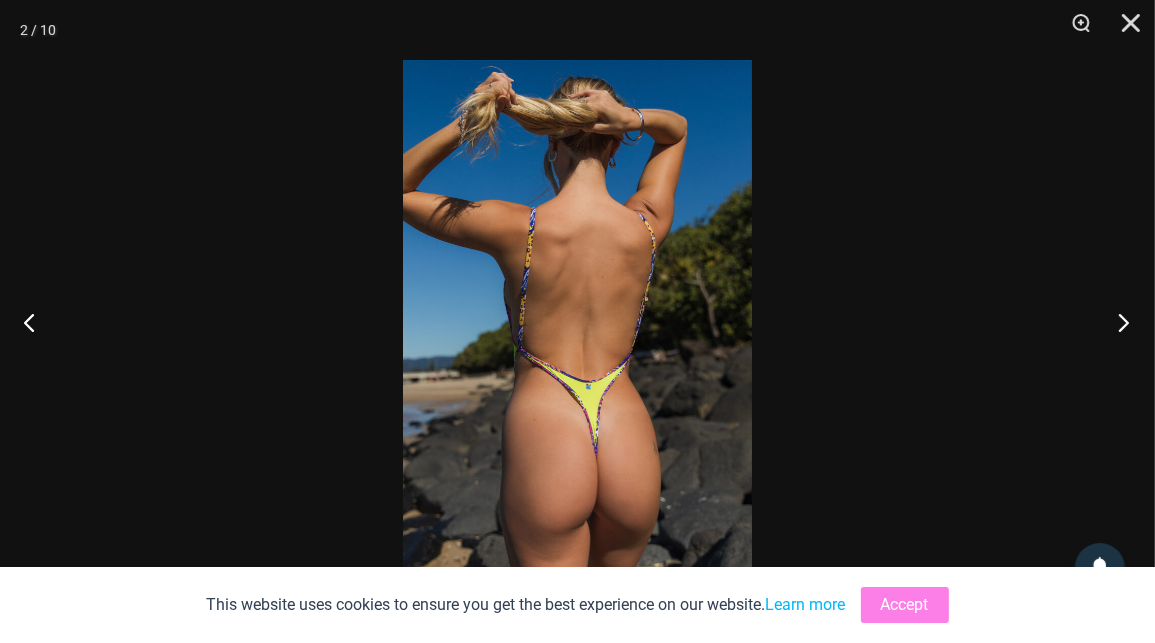 click at bounding box center (1117, 322) 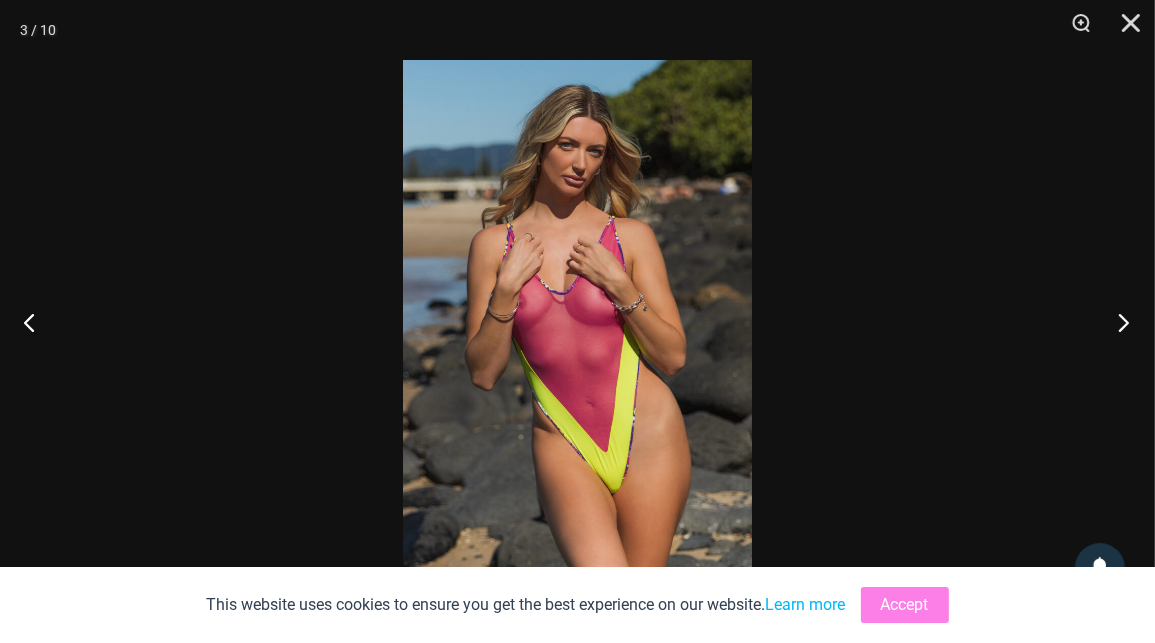 click at bounding box center (1117, 322) 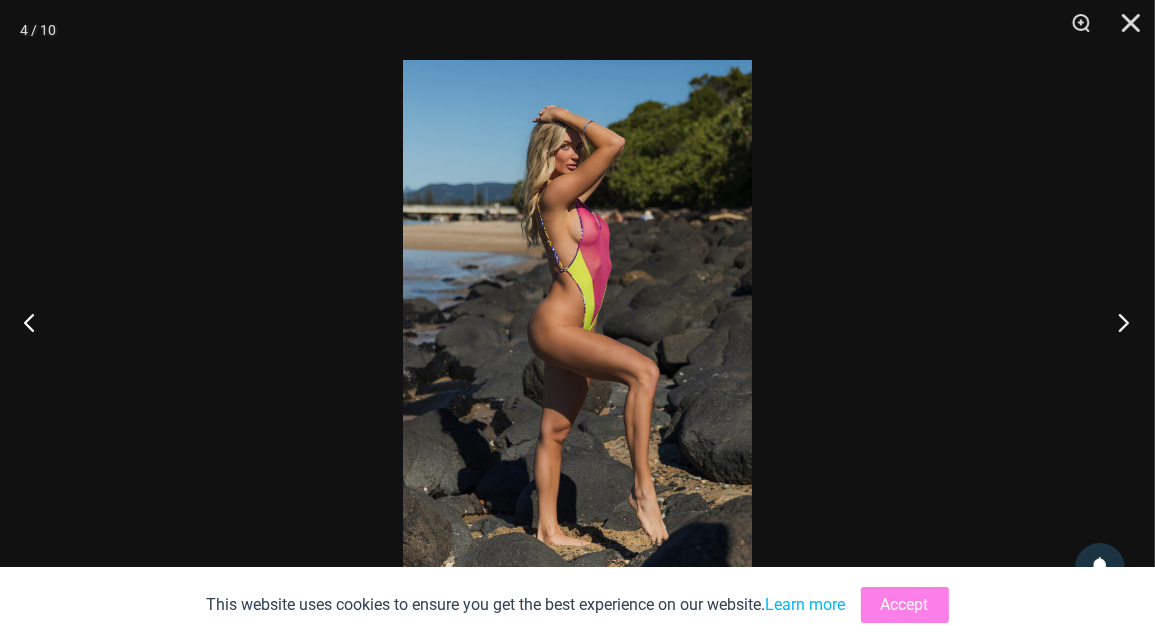 click at bounding box center (1117, 322) 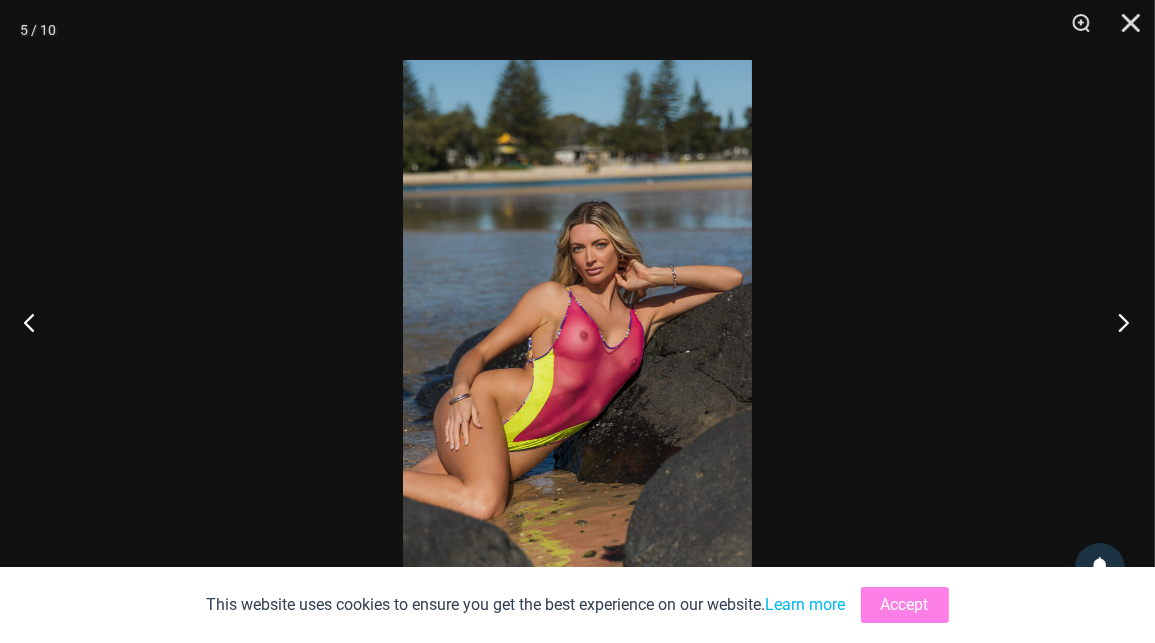 click at bounding box center (1117, 322) 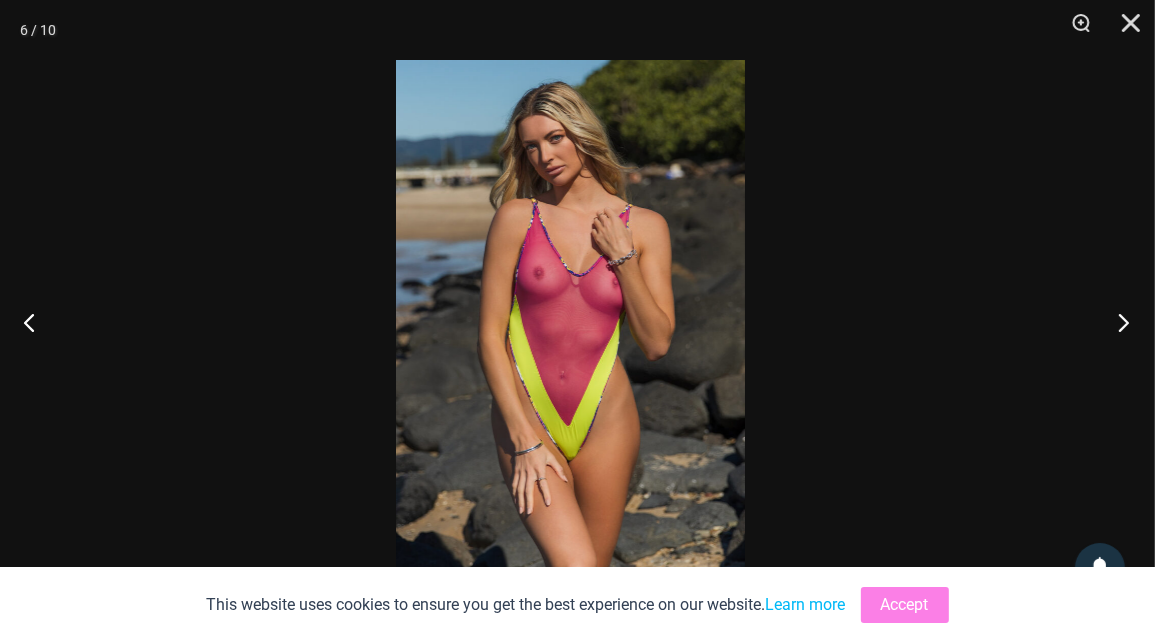 click at bounding box center [1117, 322] 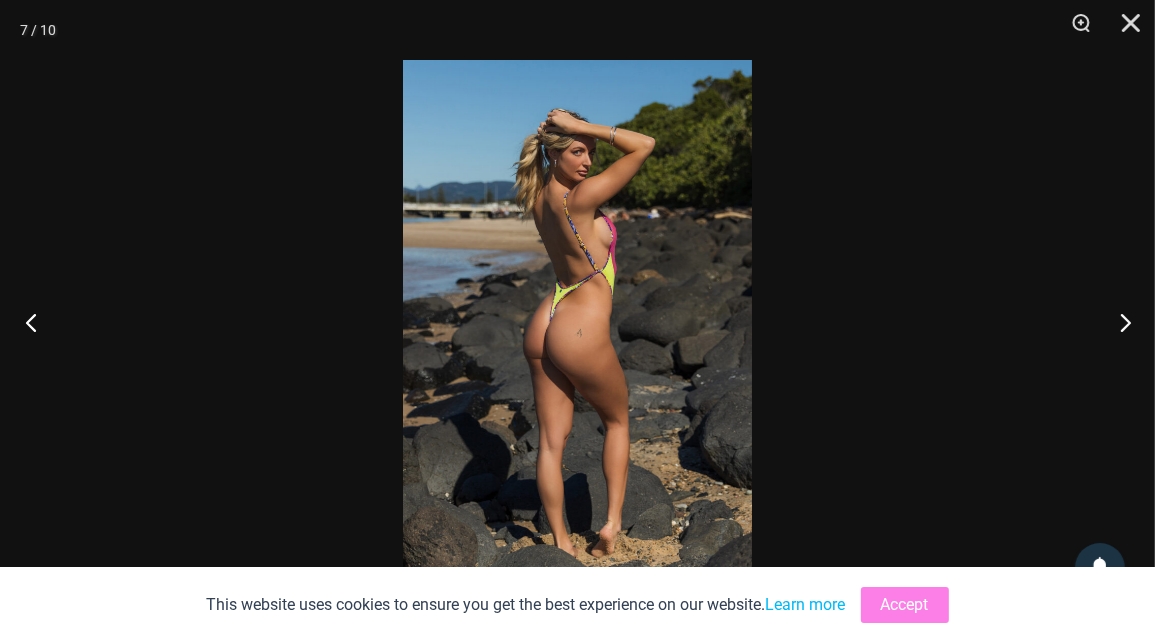 click at bounding box center [37, 322] 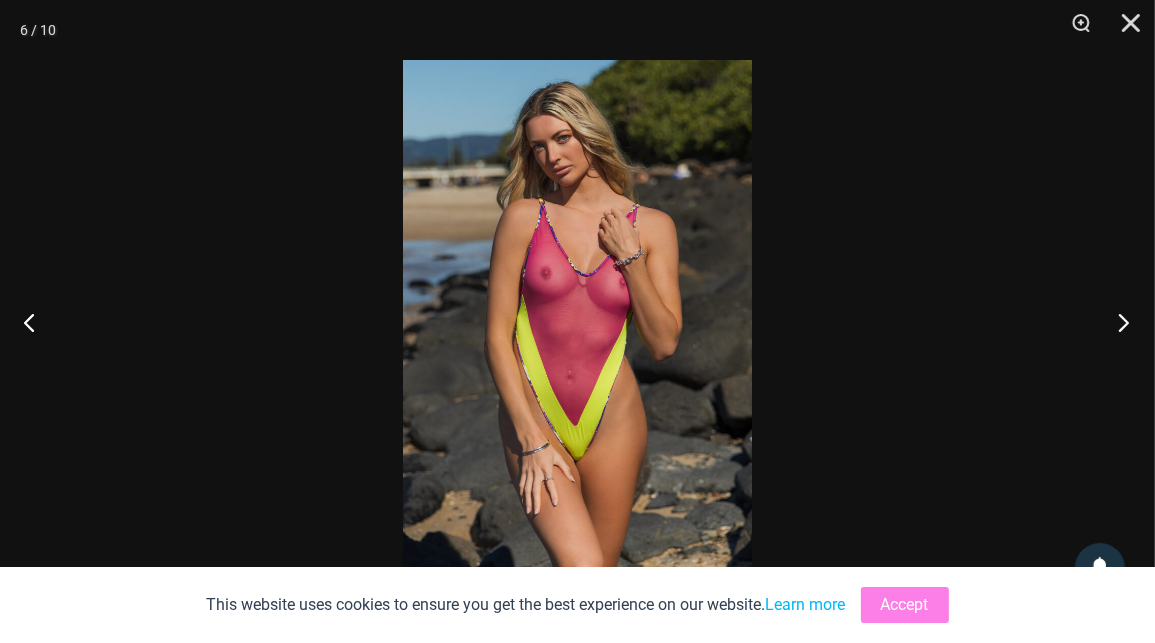 click at bounding box center (1117, 322) 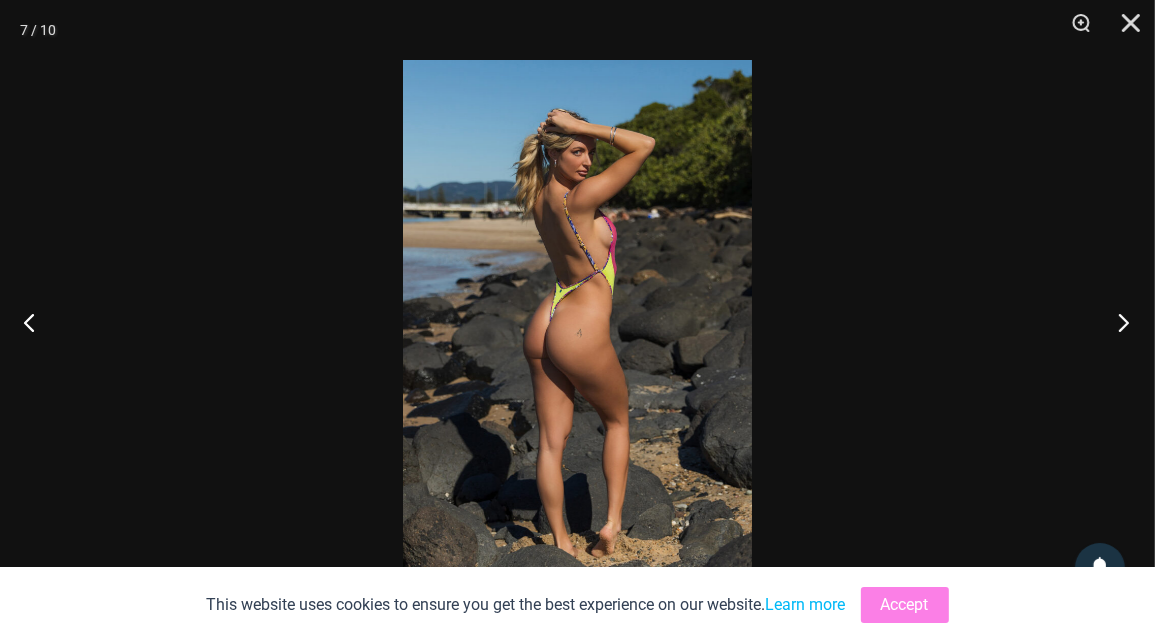 click at bounding box center (1117, 322) 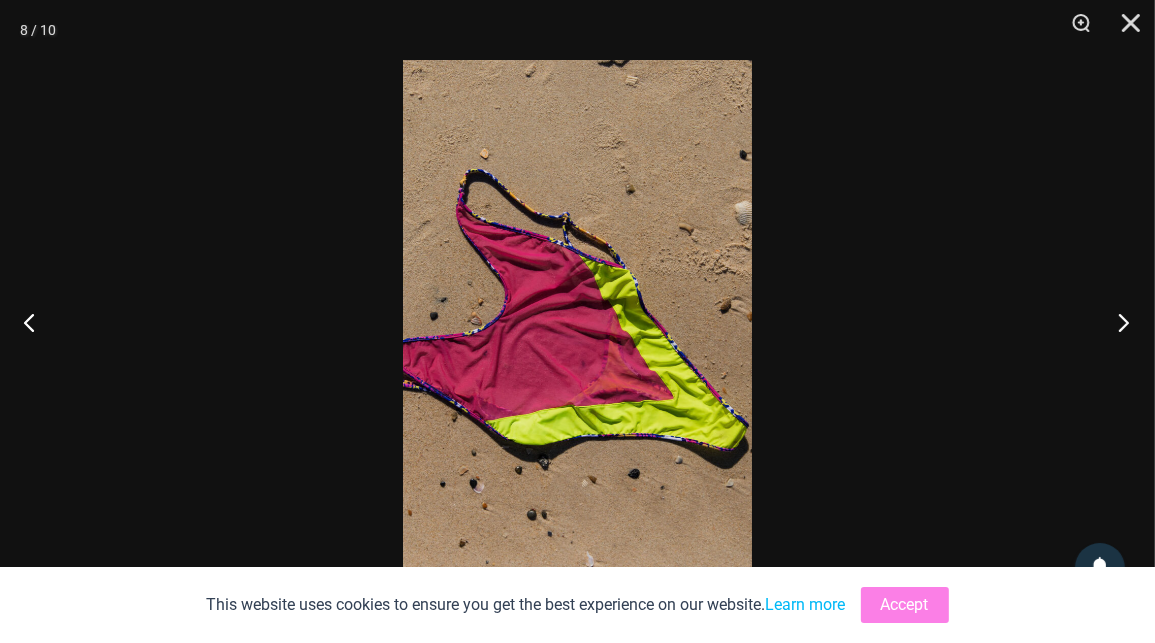click at bounding box center [1117, 322] 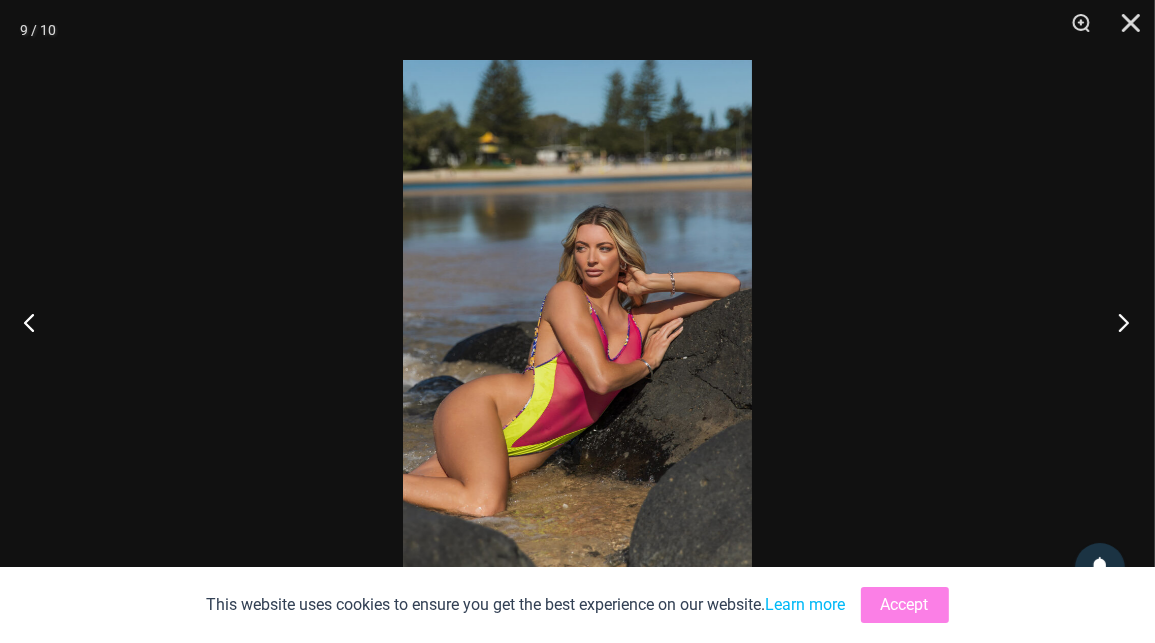 click at bounding box center (1117, 322) 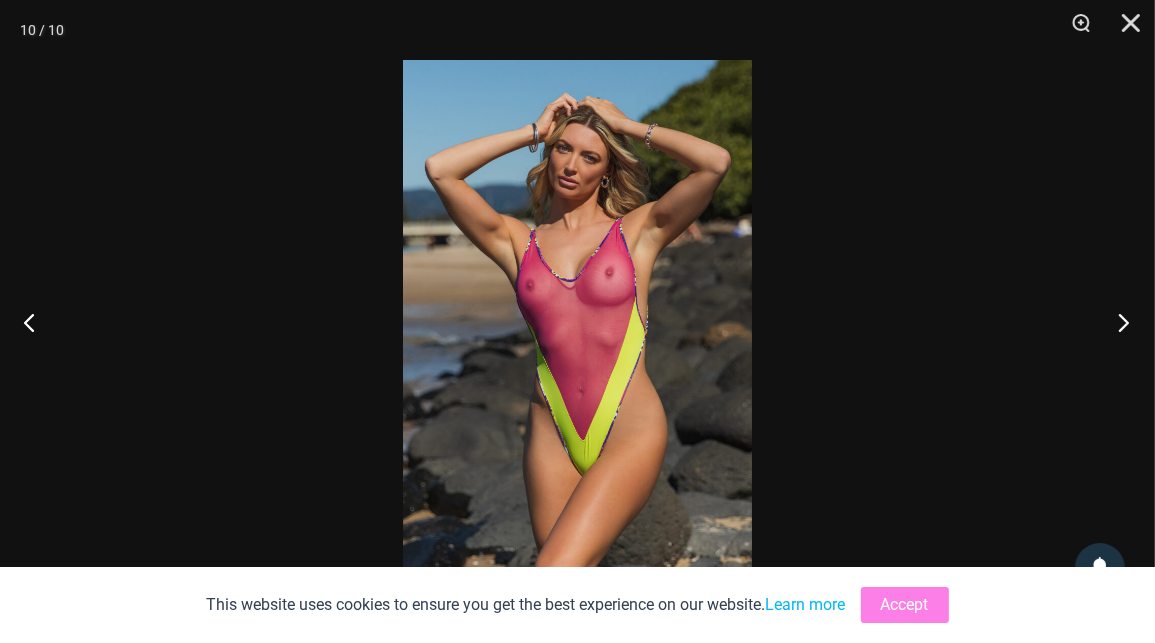 click at bounding box center (1117, 322) 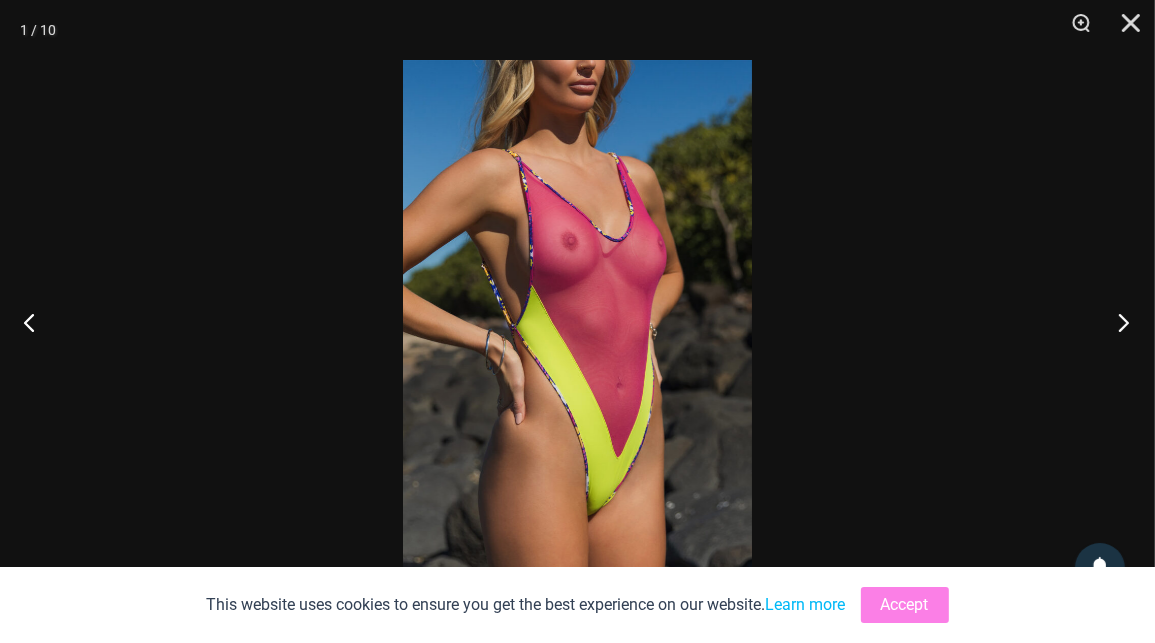 click at bounding box center [1117, 322] 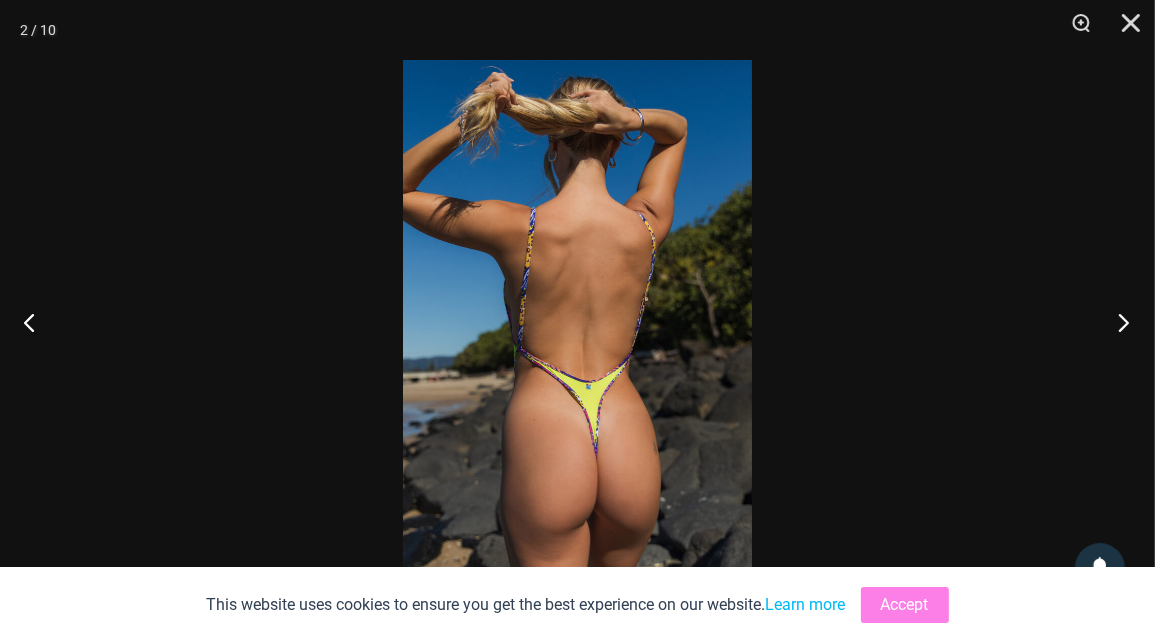 click at bounding box center (1117, 322) 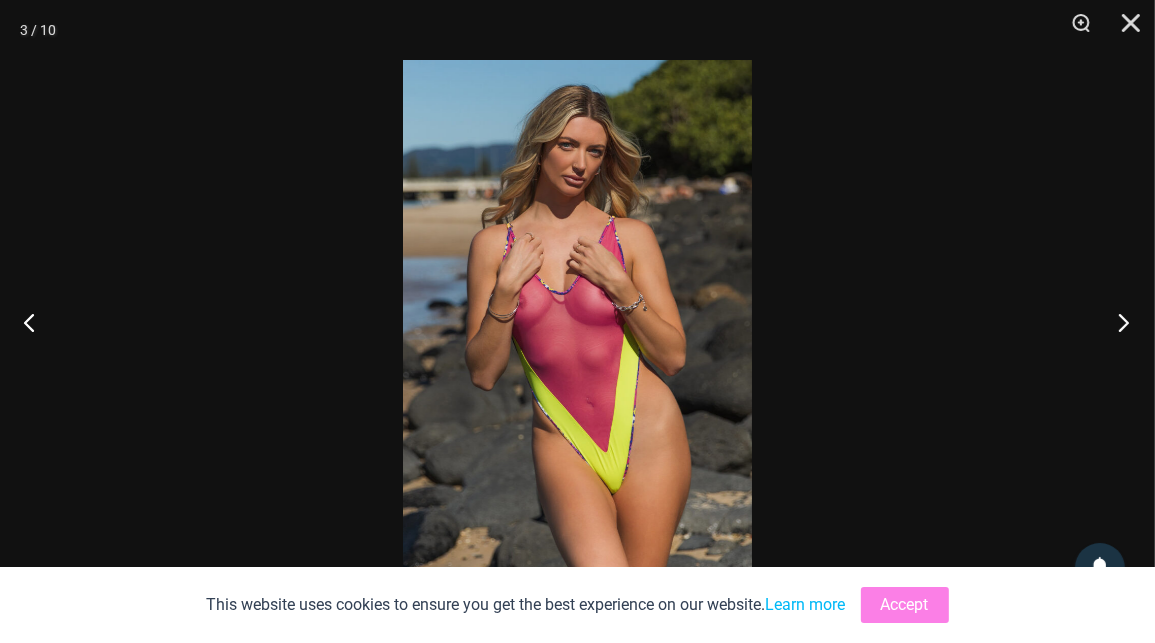 click at bounding box center [1117, 322] 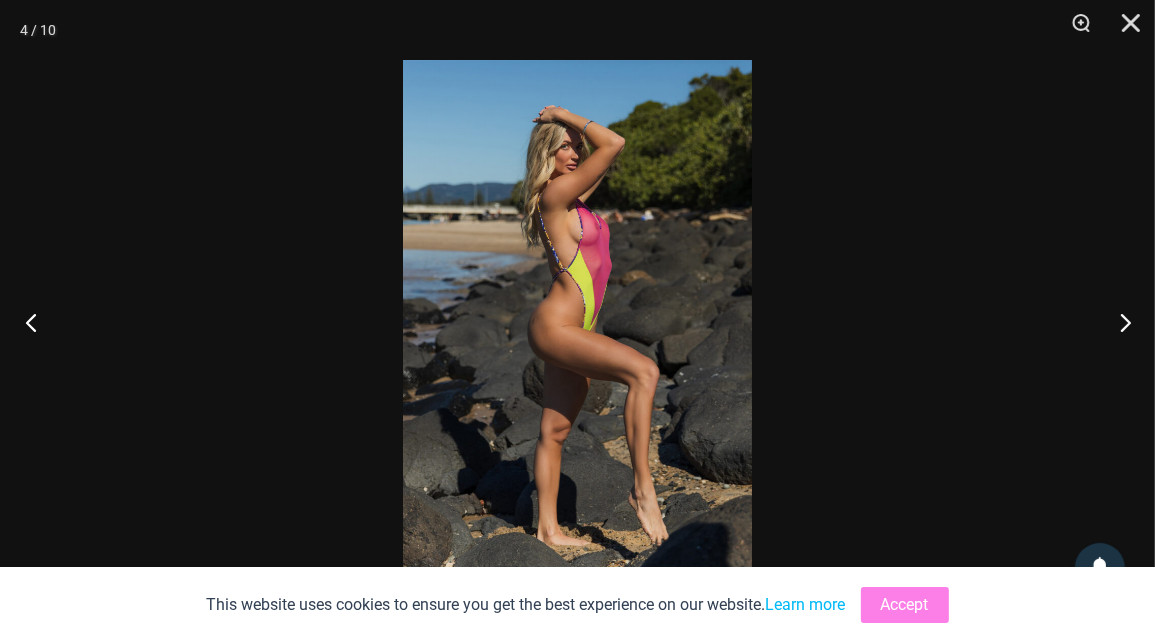 click at bounding box center [37, 322] 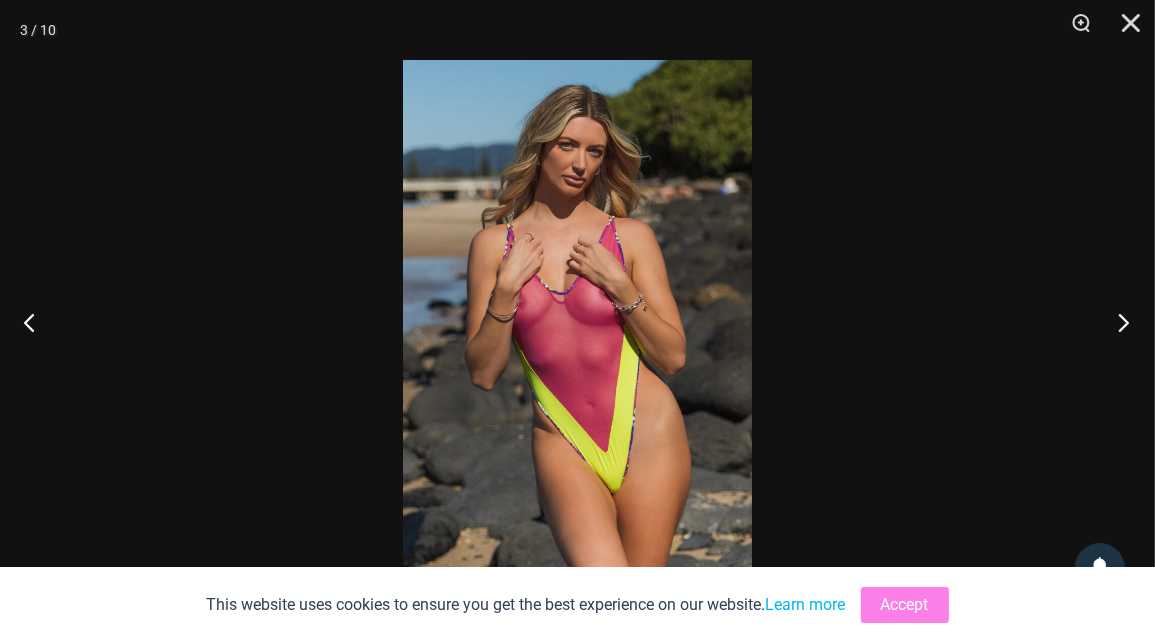 click at bounding box center [1117, 322] 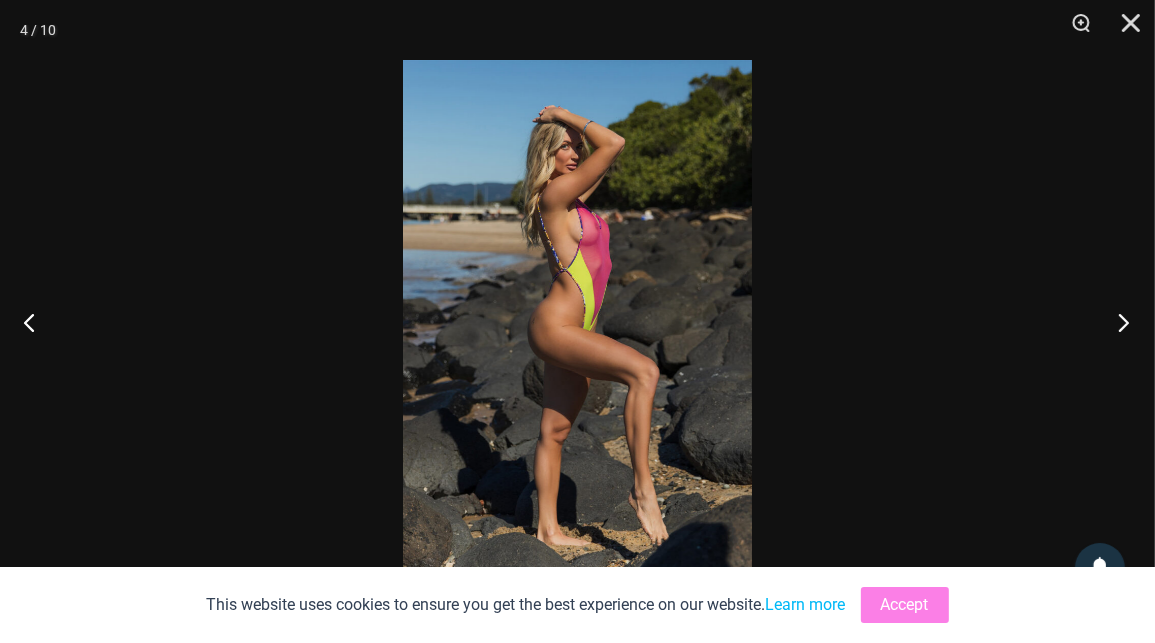 click at bounding box center (1117, 322) 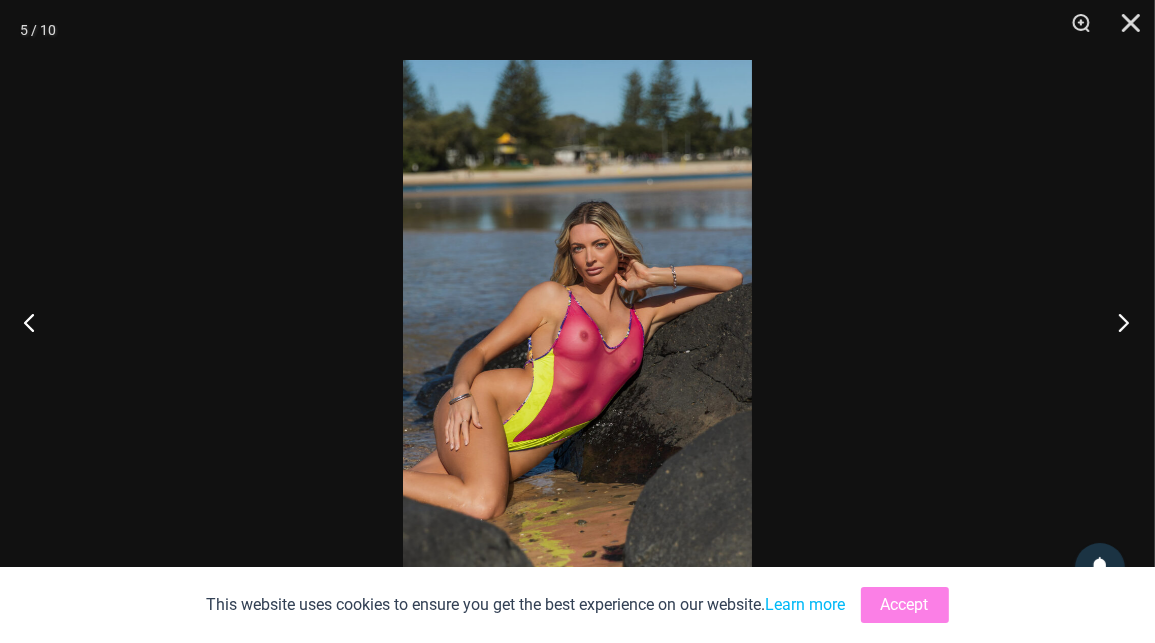click at bounding box center (1117, 322) 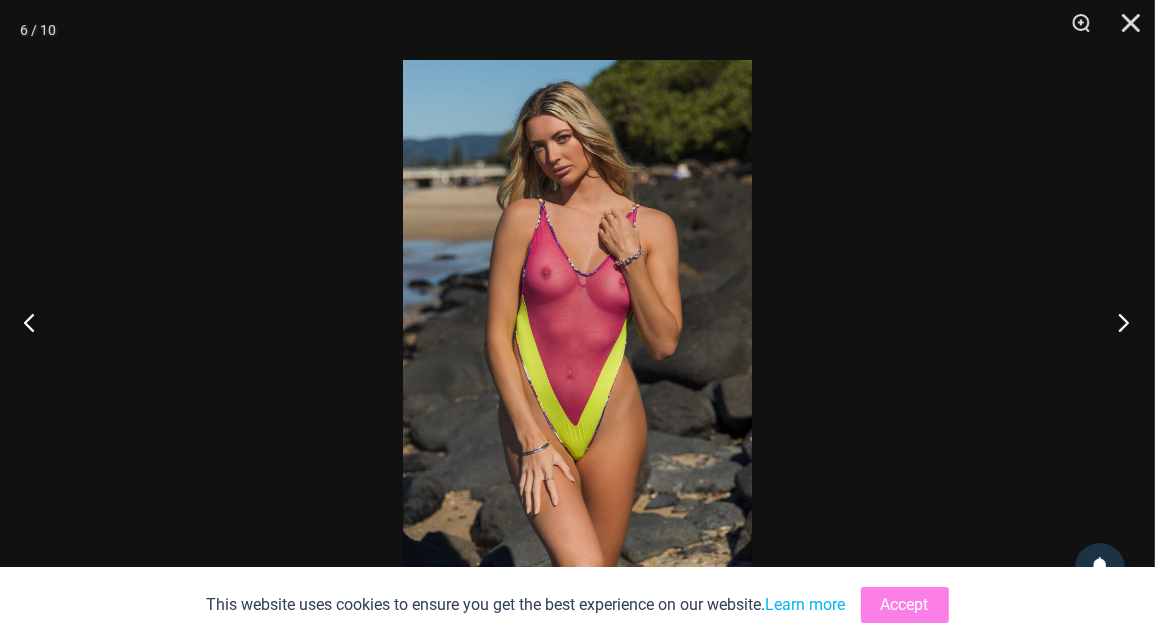 click at bounding box center [1117, 322] 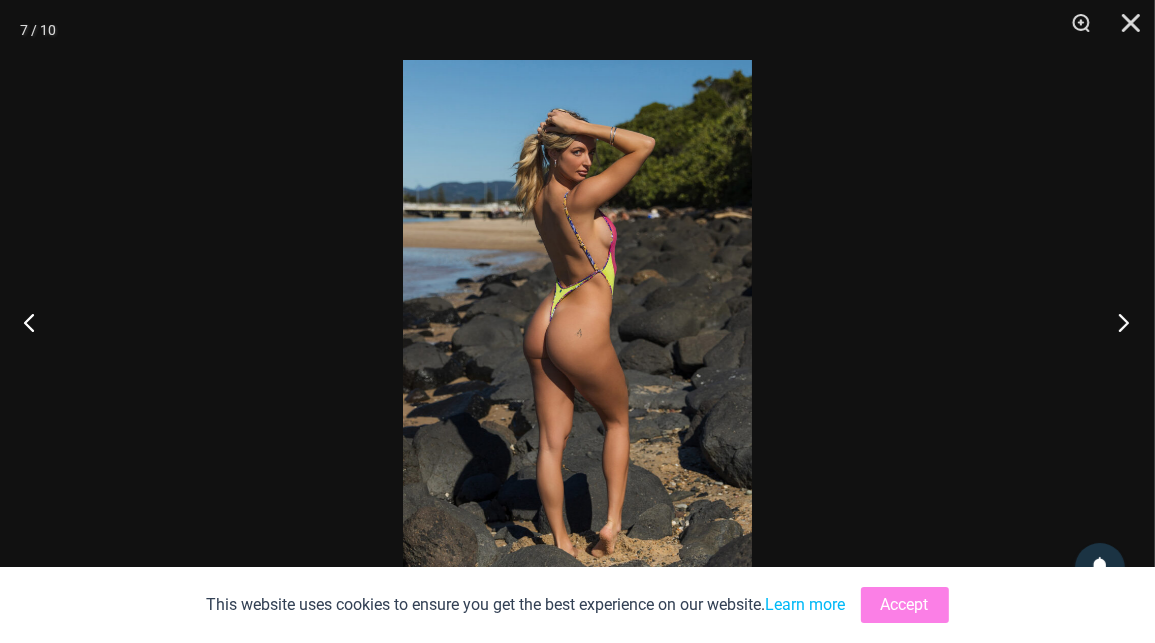 click at bounding box center [1117, 322] 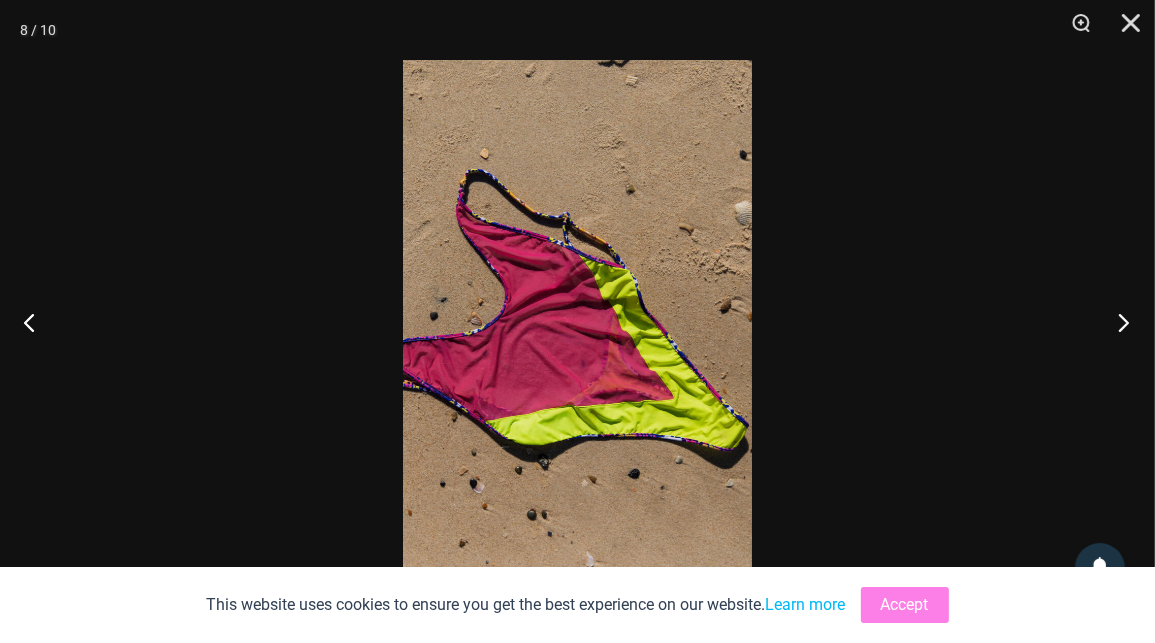 click at bounding box center (1117, 322) 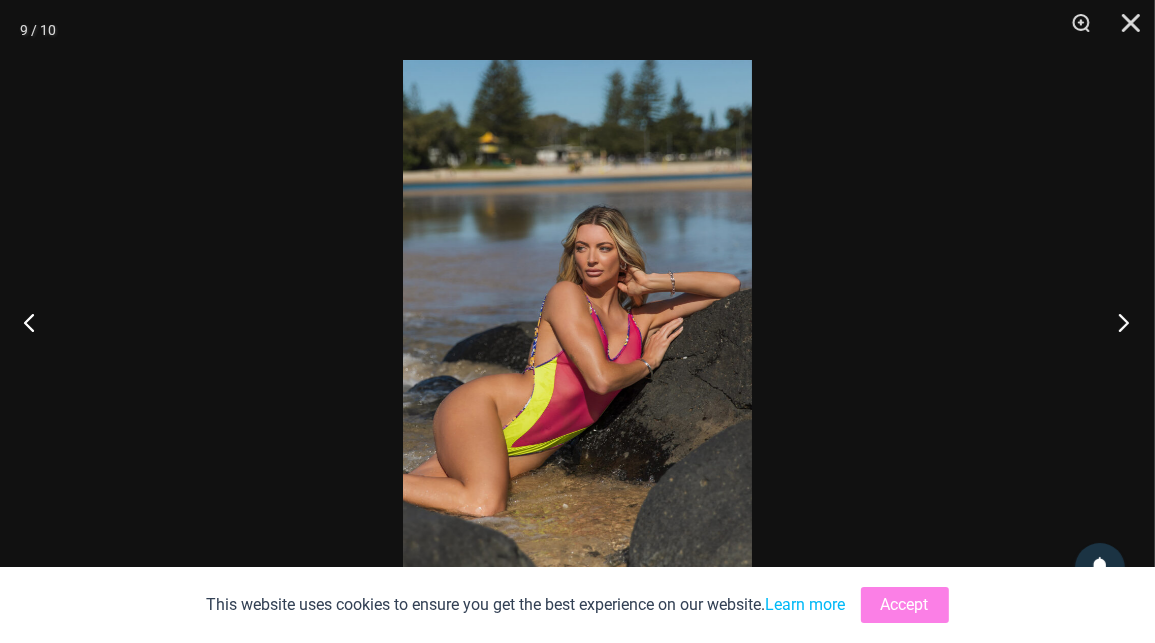 click at bounding box center [1117, 322] 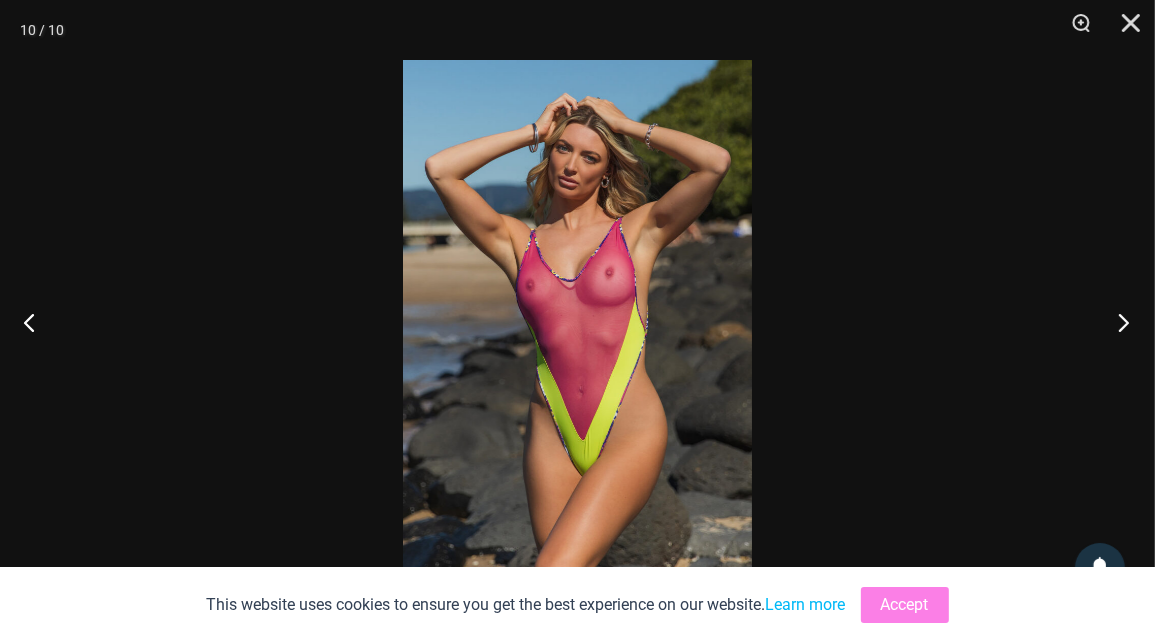 click at bounding box center [1117, 322] 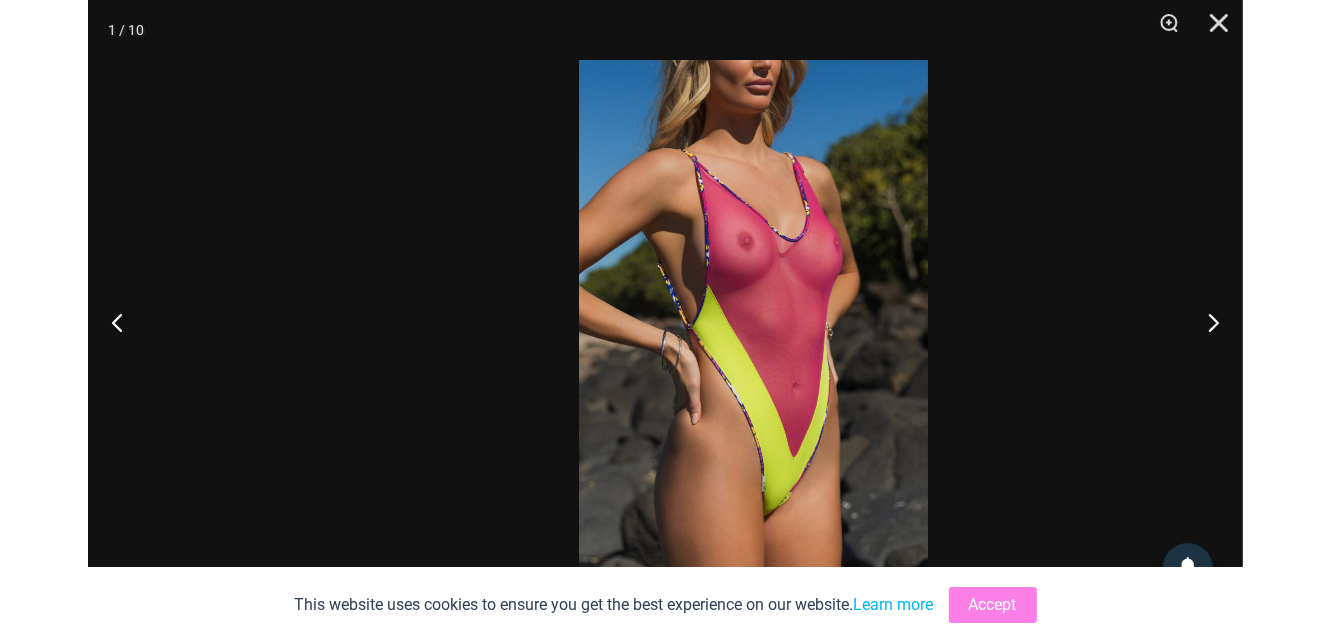 scroll, scrollTop: 1094, scrollLeft: 0, axis: vertical 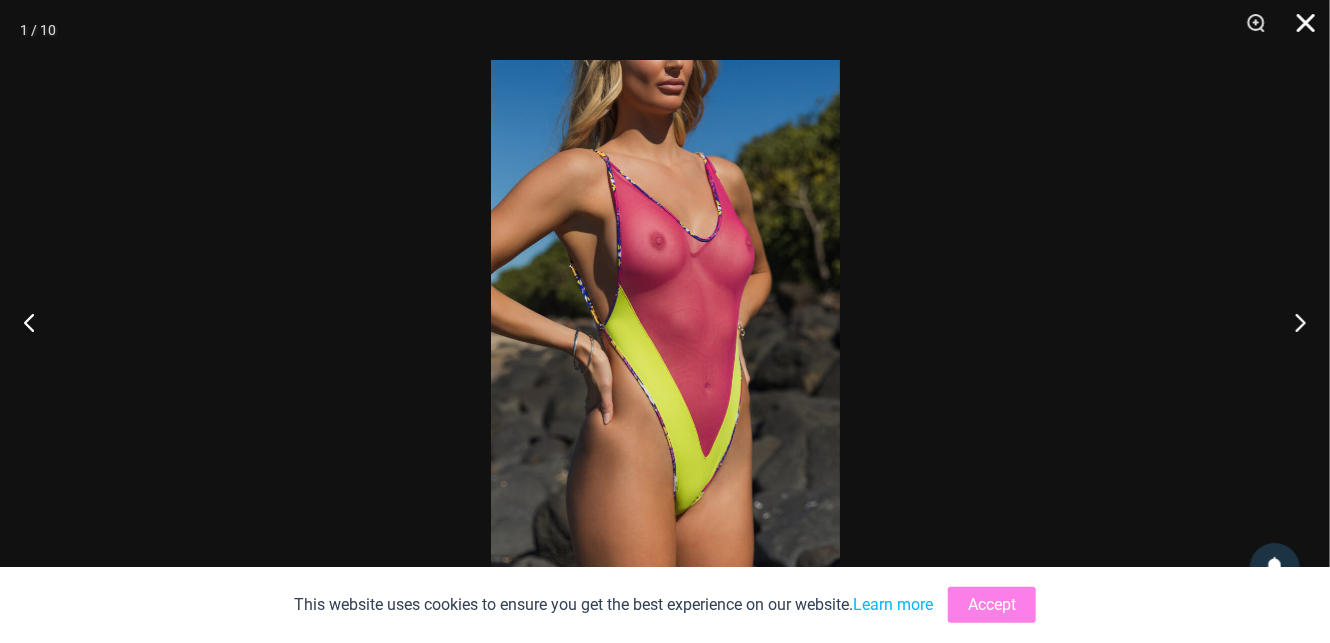 click at bounding box center [1299, 30] 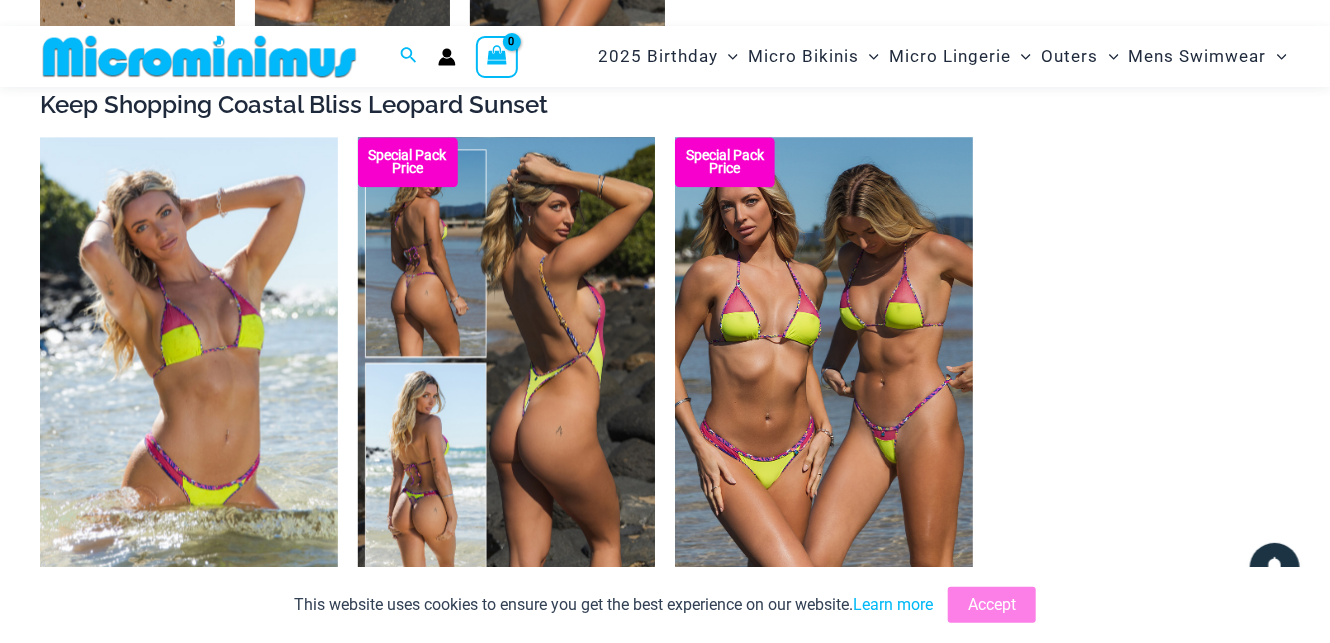 scroll, scrollTop: 2307, scrollLeft: 0, axis: vertical 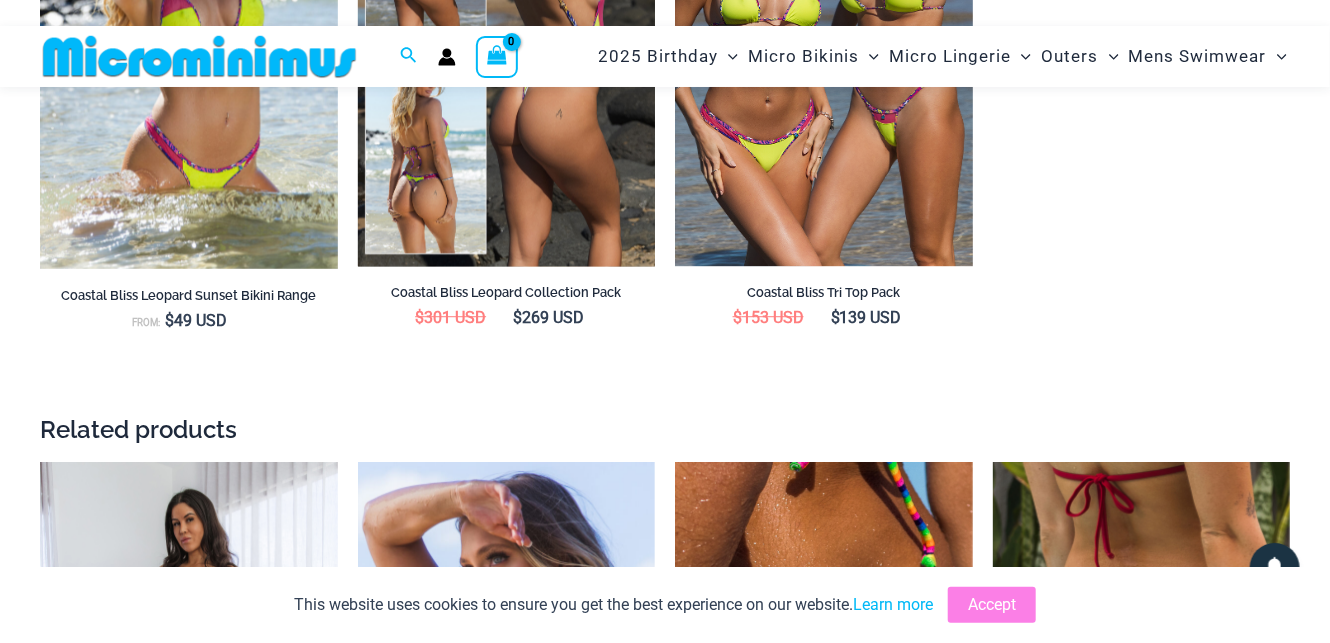 click at bounding box center (507, 43) 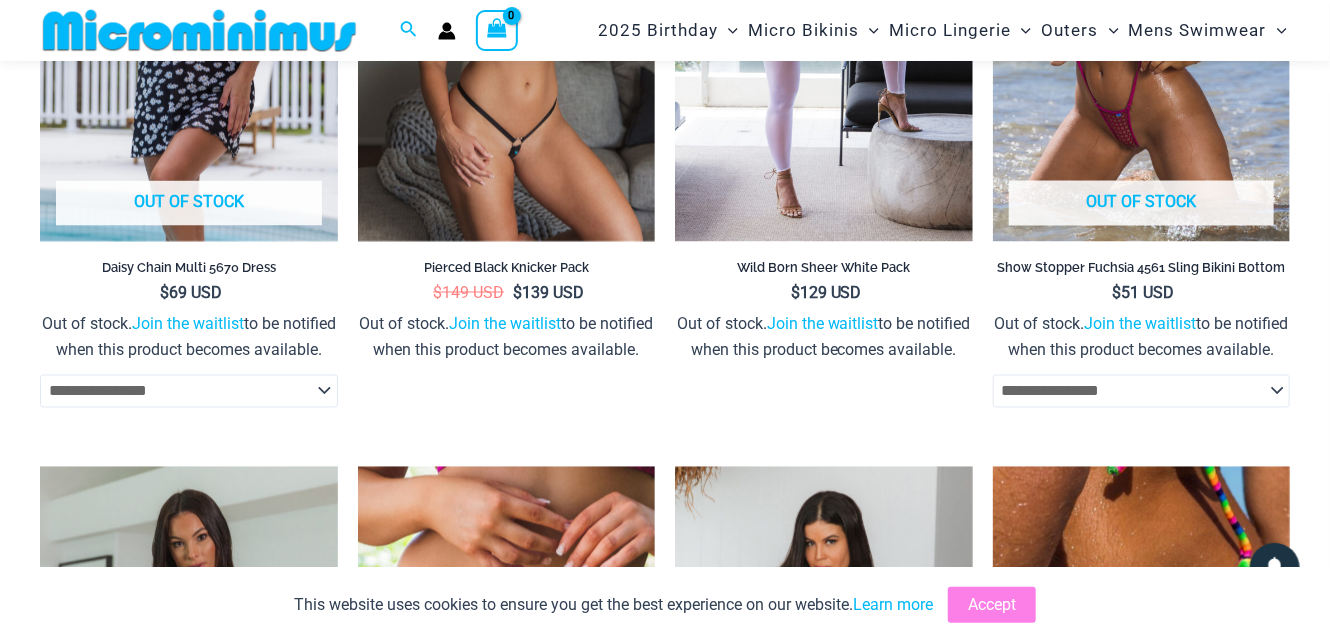 scroll, scrollTop: 5052, scrollLeft: 0, axis: vertical 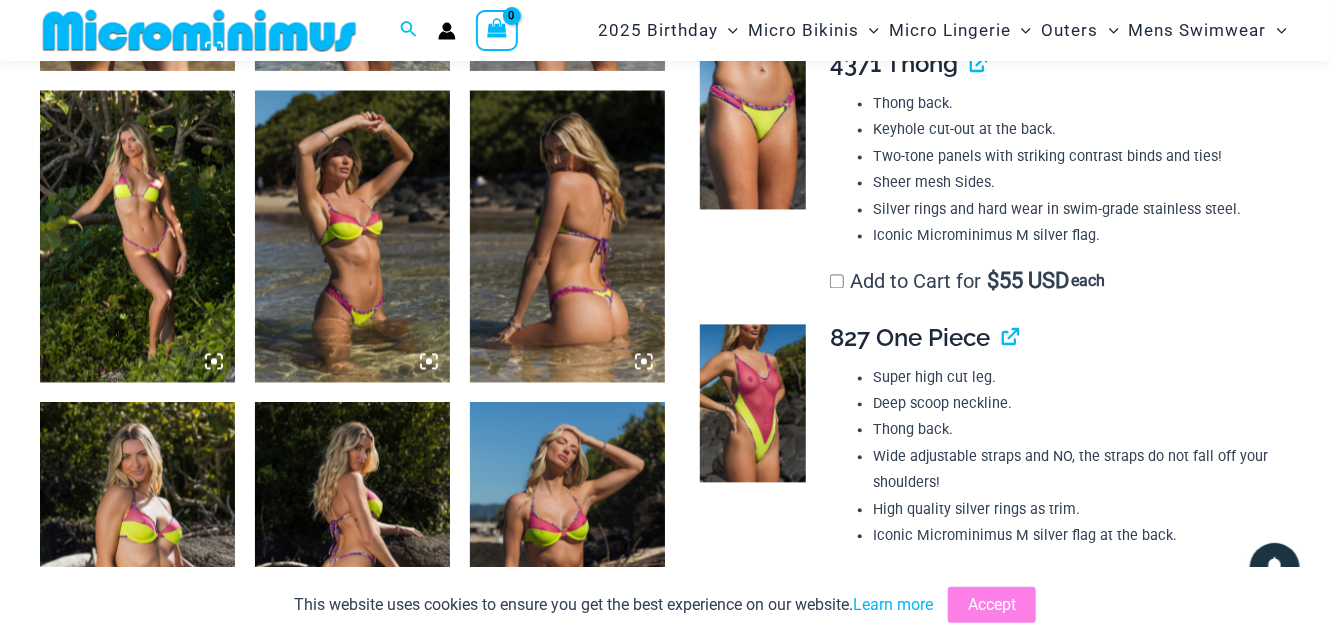 click at bounding box center (137, 236) 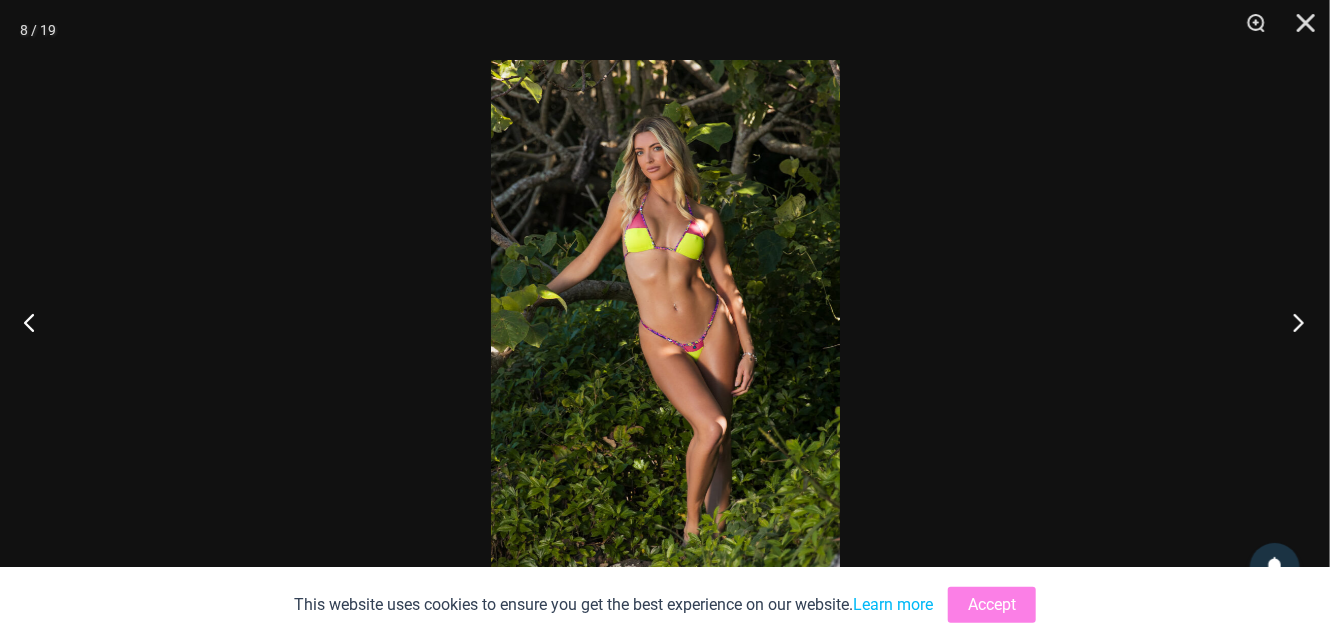 click at bounding box center (1292, 322) 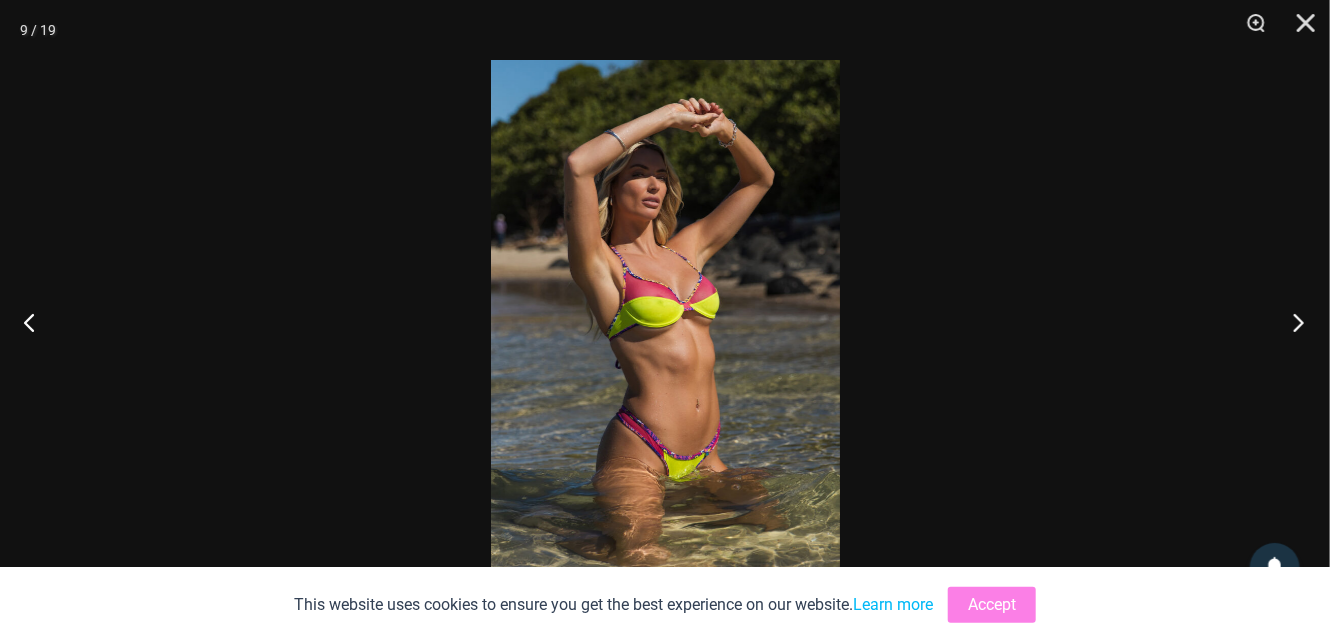click at bounding box center (1292, 322) 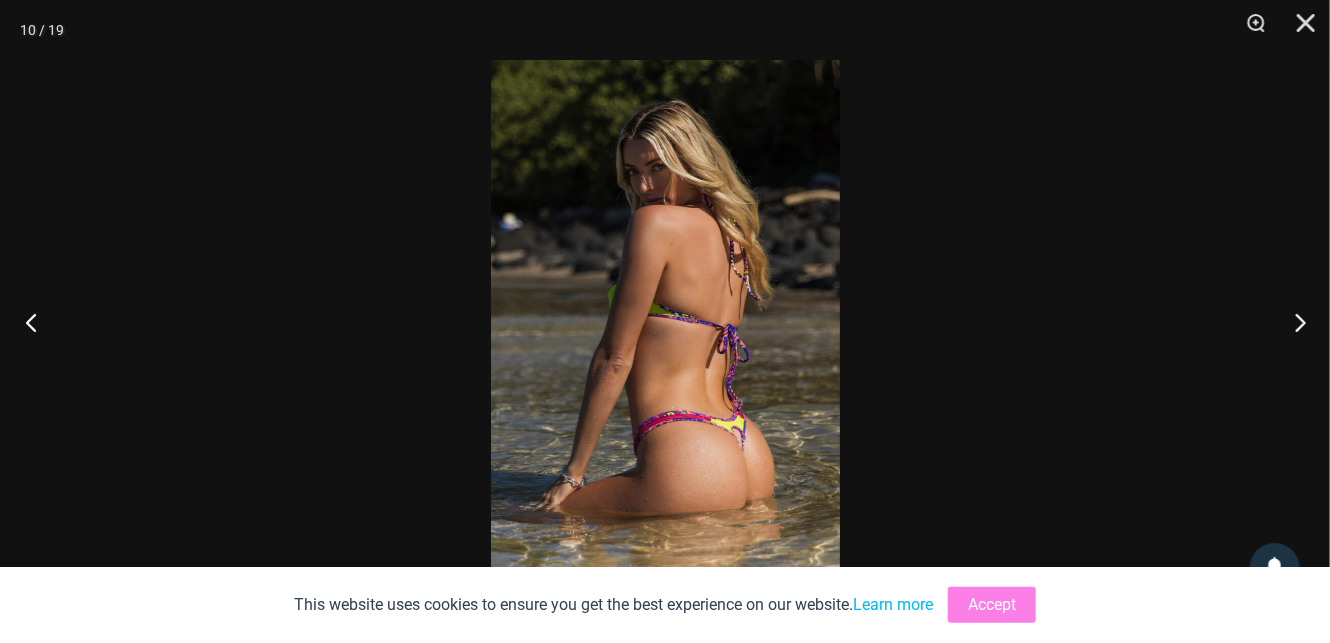 click at bounding box center (37, 322) 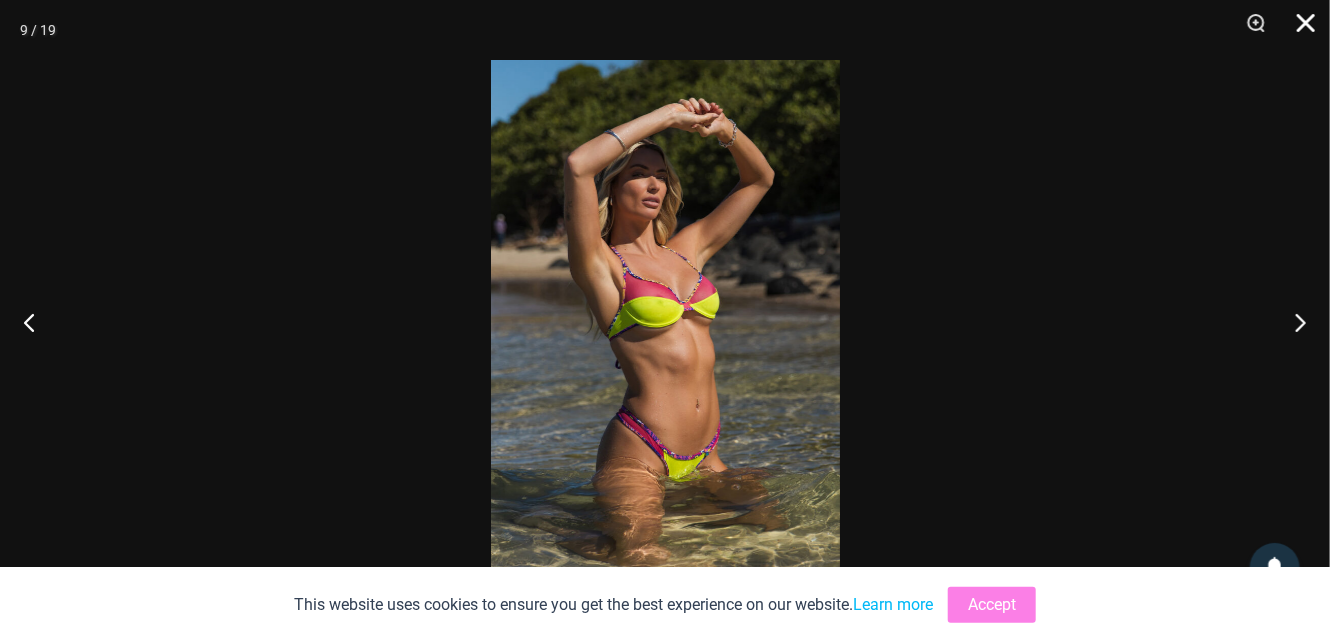 click at bounding box center [1299, 30] 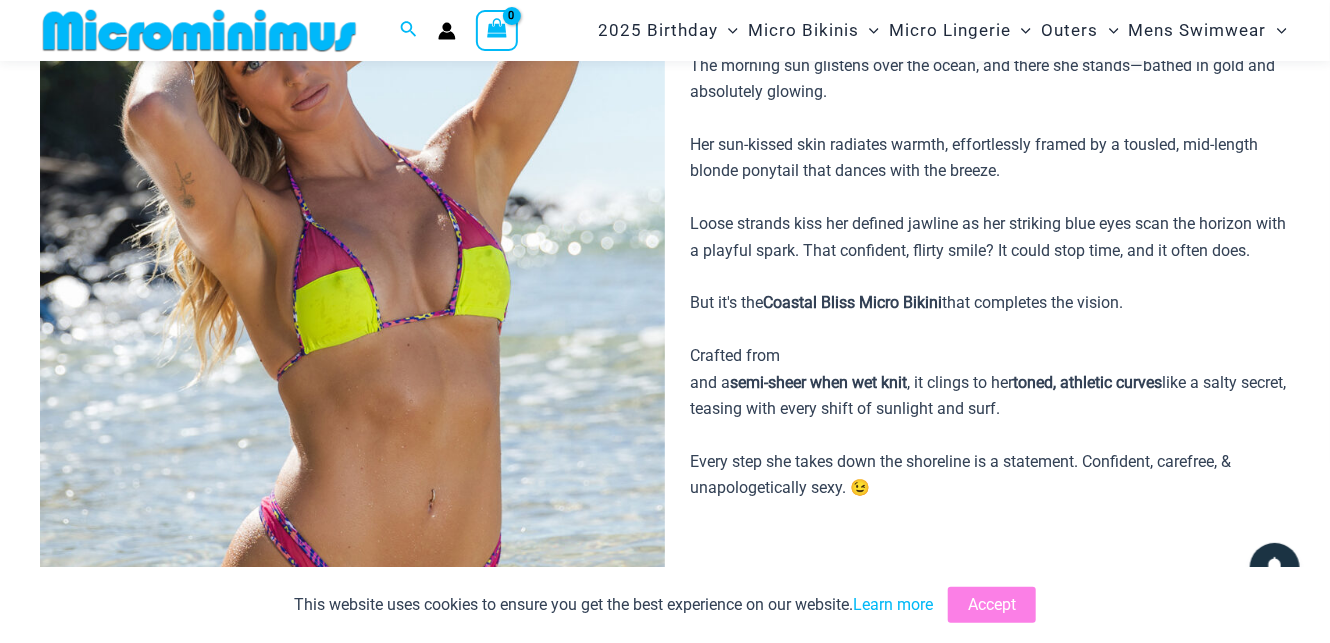 scroll, scrollTop: 0, scrollLeft: 0, axis: both 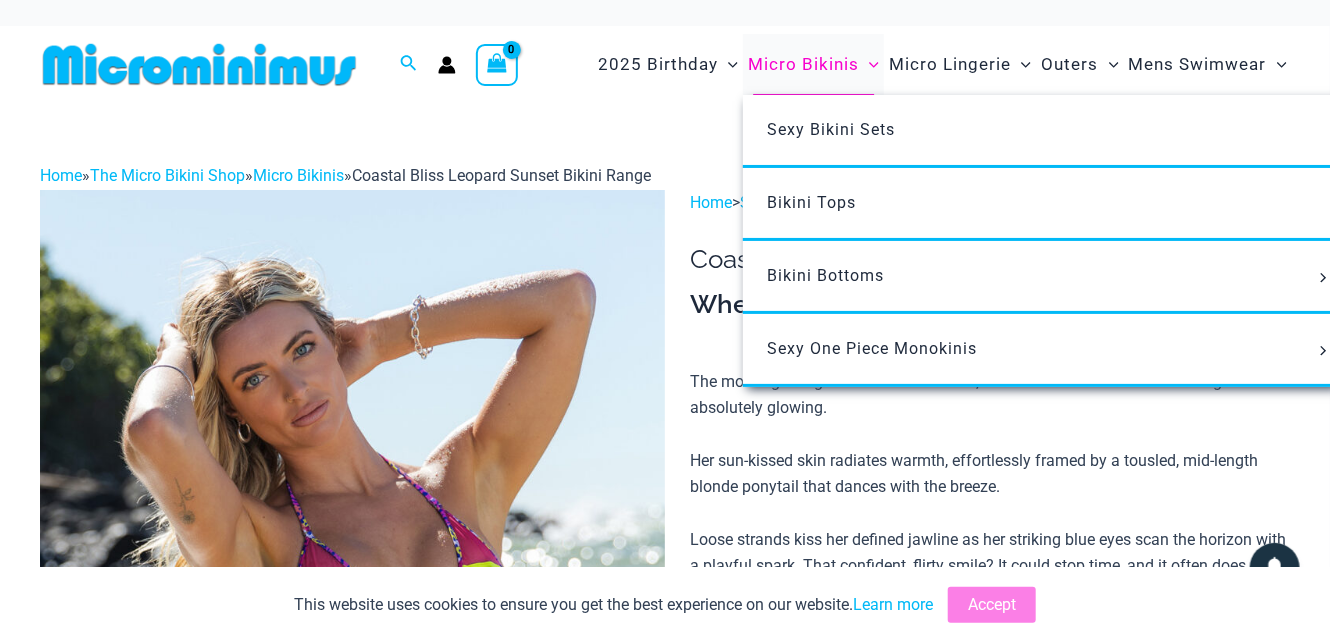 click on "Micro Bikinis" at bounding box center (803, 64) 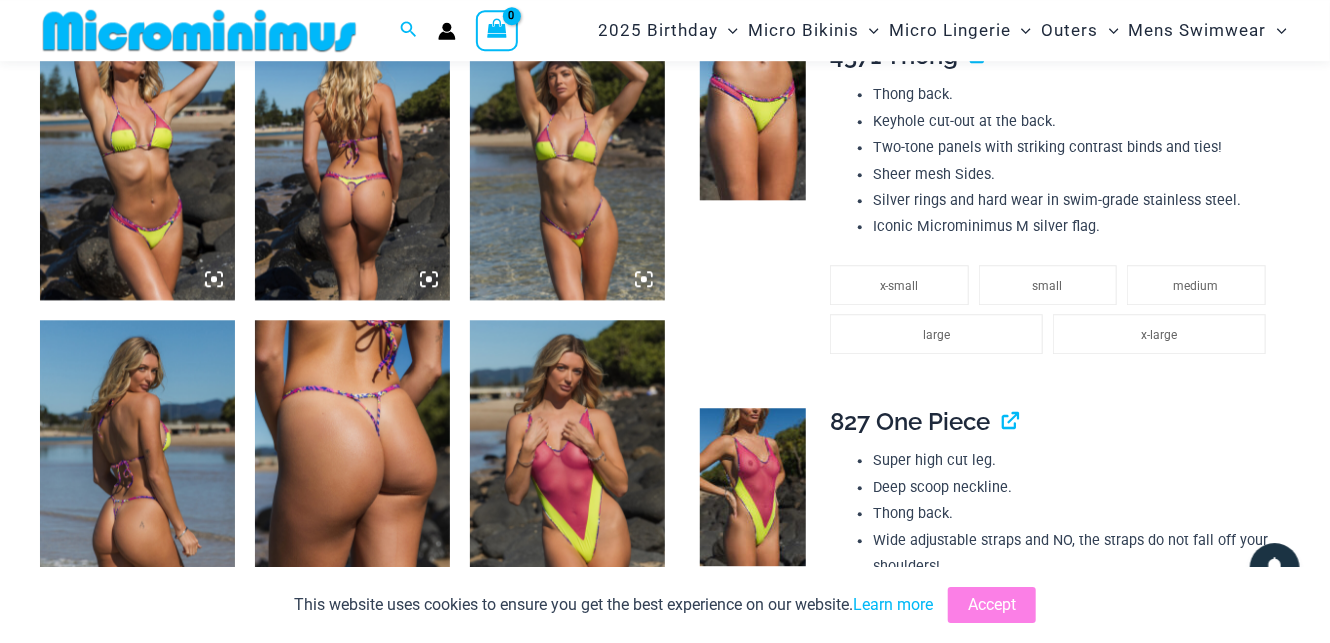scroll, scrollTop: 2096, scrollLeft: 0, axis: vertical 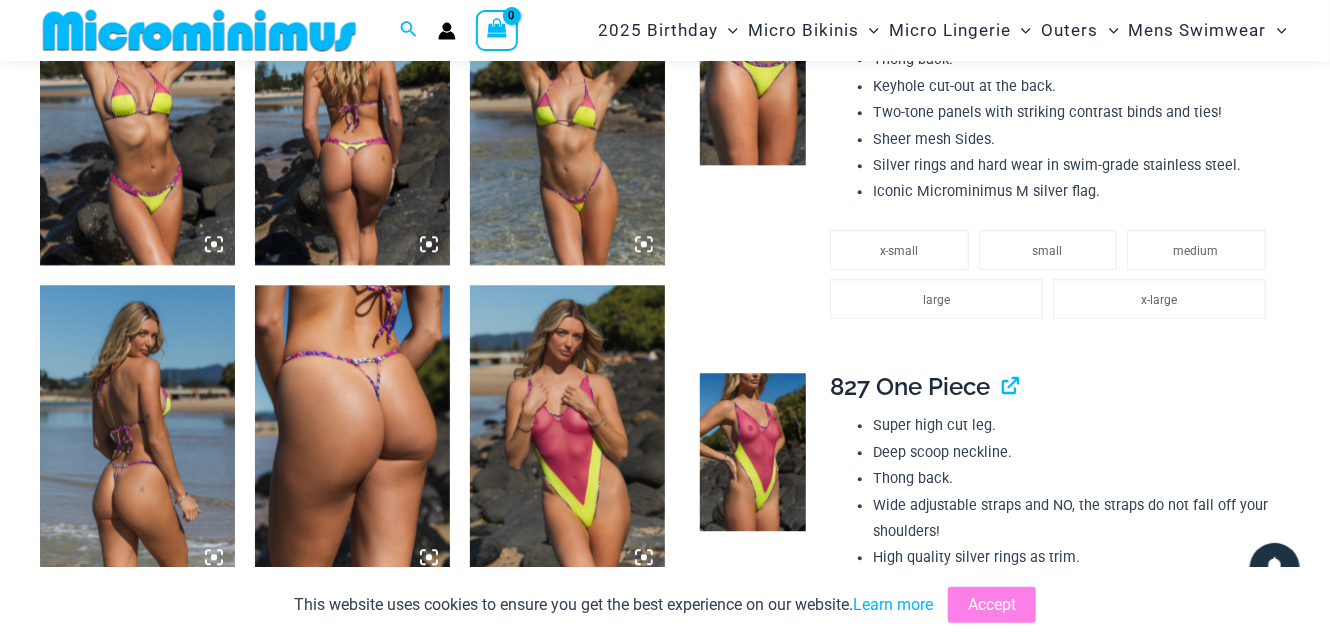 click 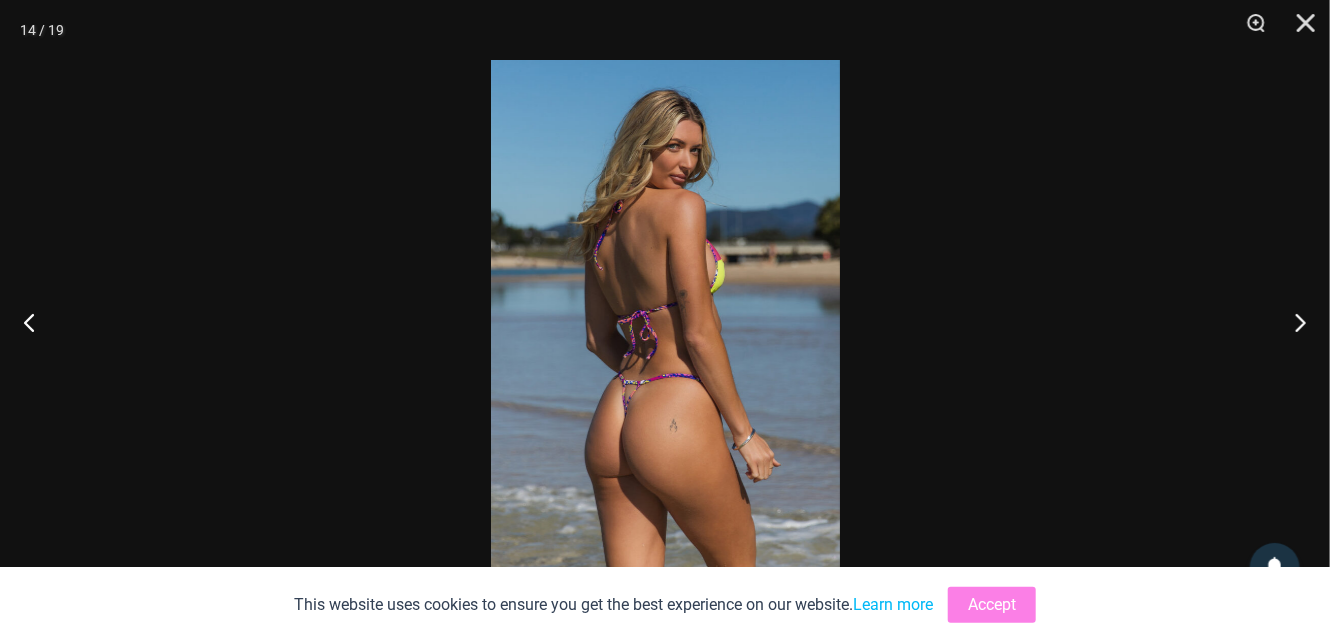 click at bounding box center (665, 321) 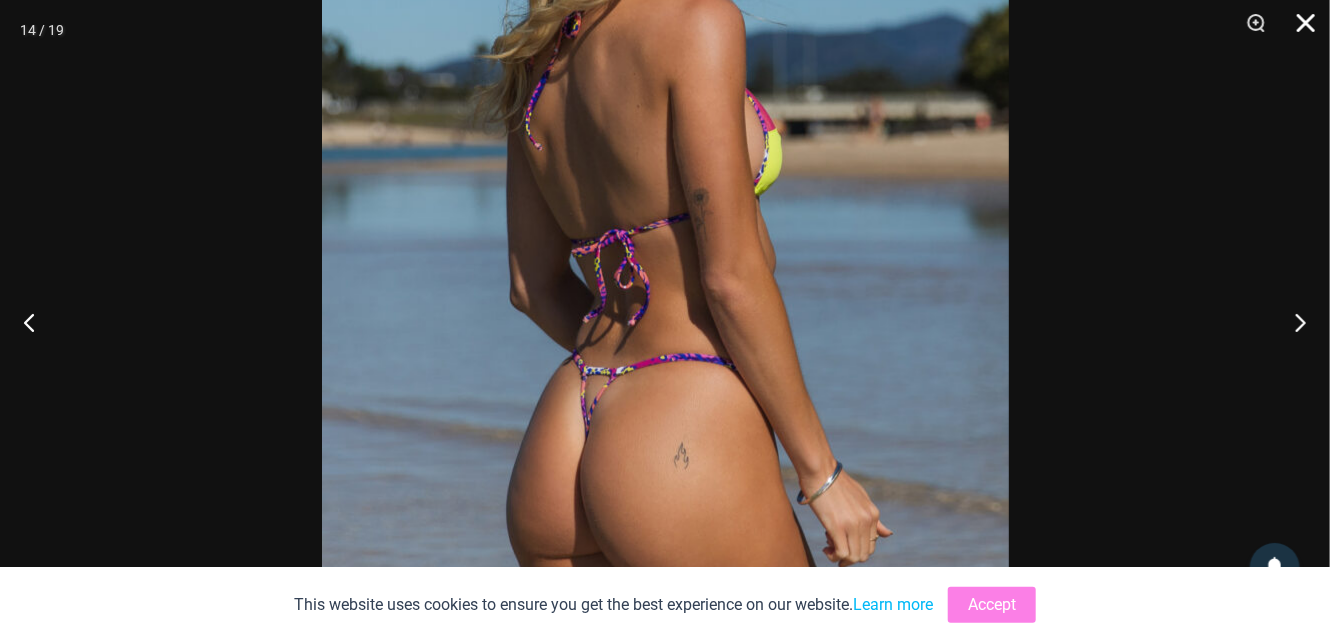 click at bounding box center [1299, 30] 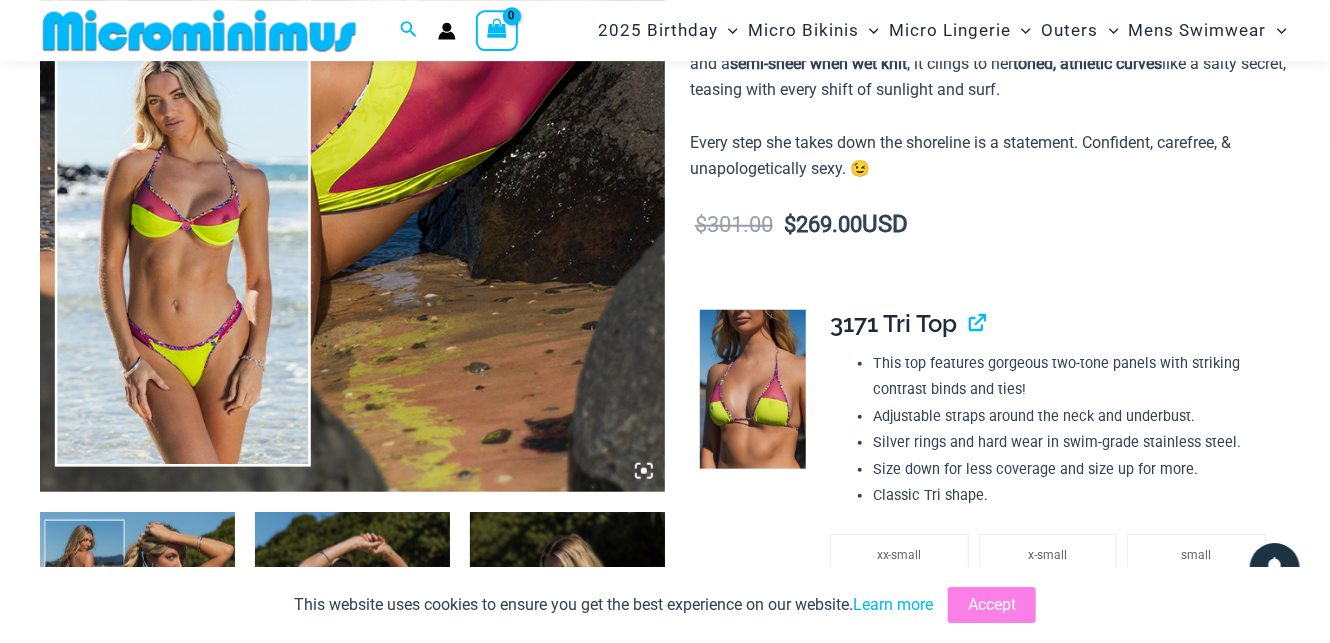scroll, scrollTop: 617, scrollLeft: 0, axis: vertical 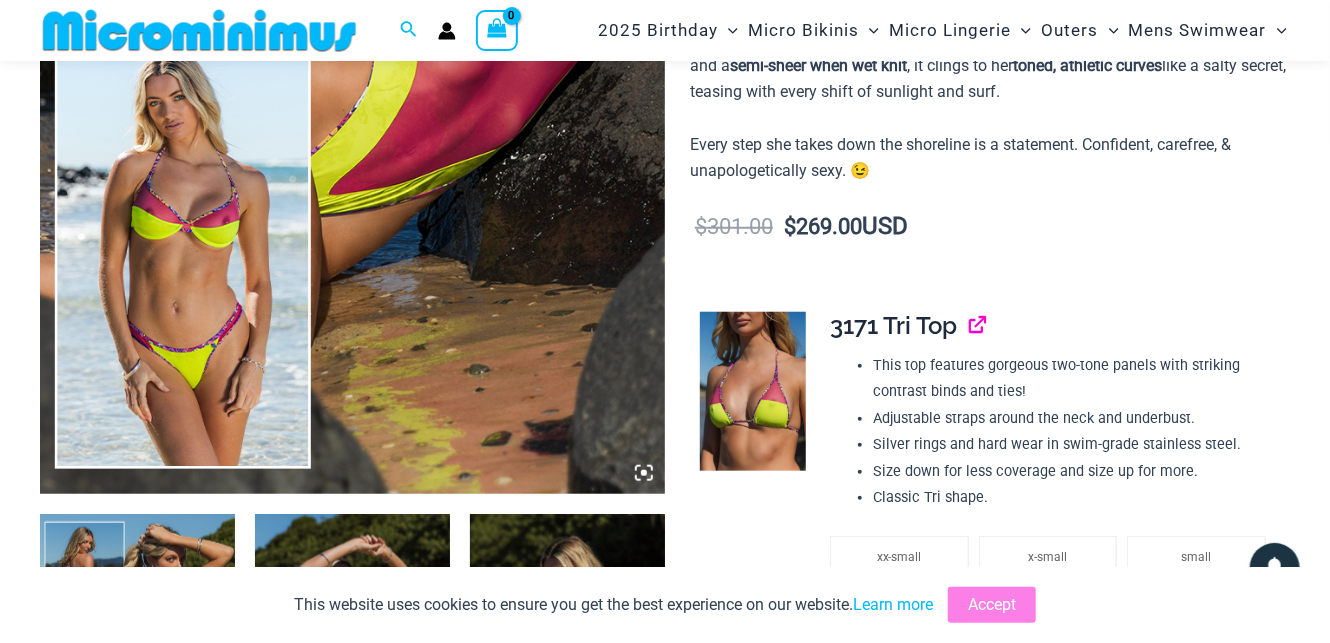 click at bounding box center (969, 325) 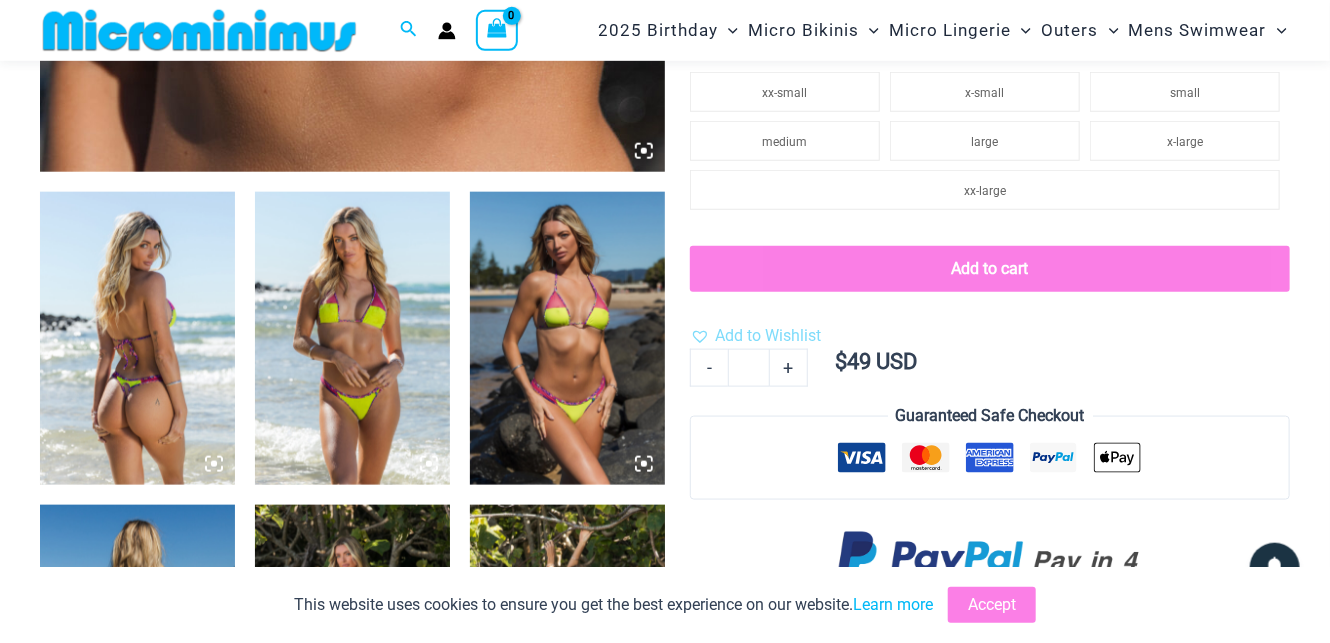 scroll, scrollTop: 934, scrollLeft: 0, axis: vertical 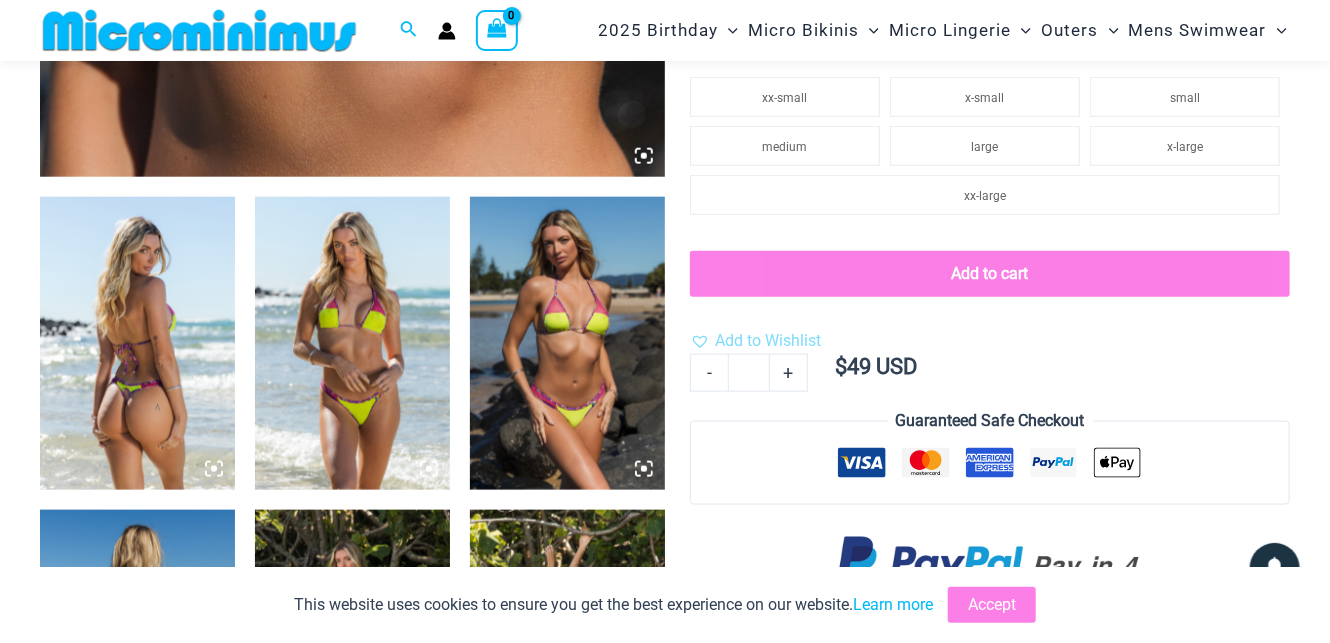 click 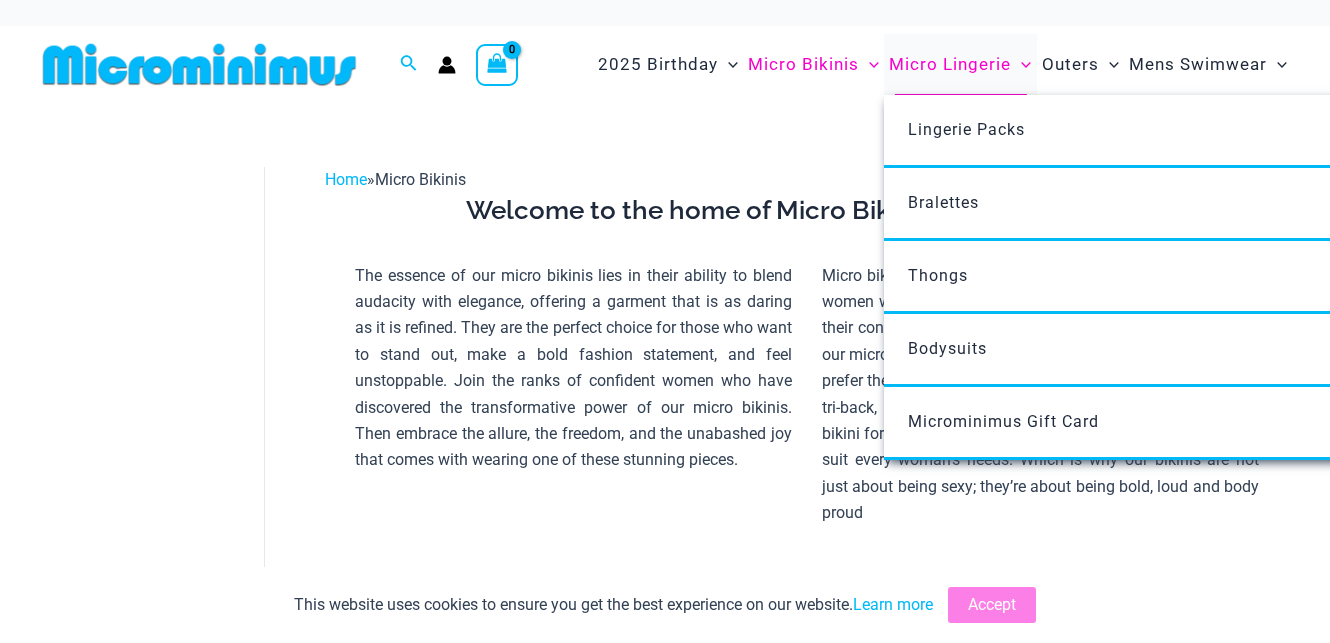 scroll, scrollTop: 0, scrollLeft: 0, axis: both 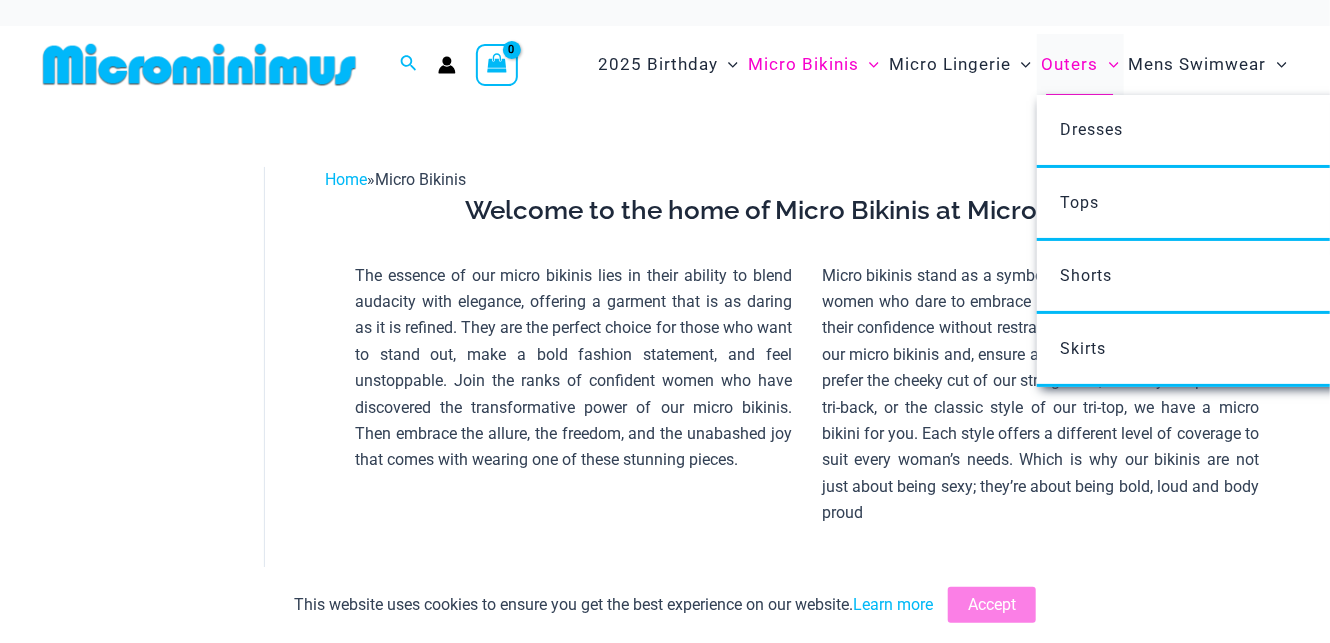 click on "Outers" at bounding box center [1070, 64] 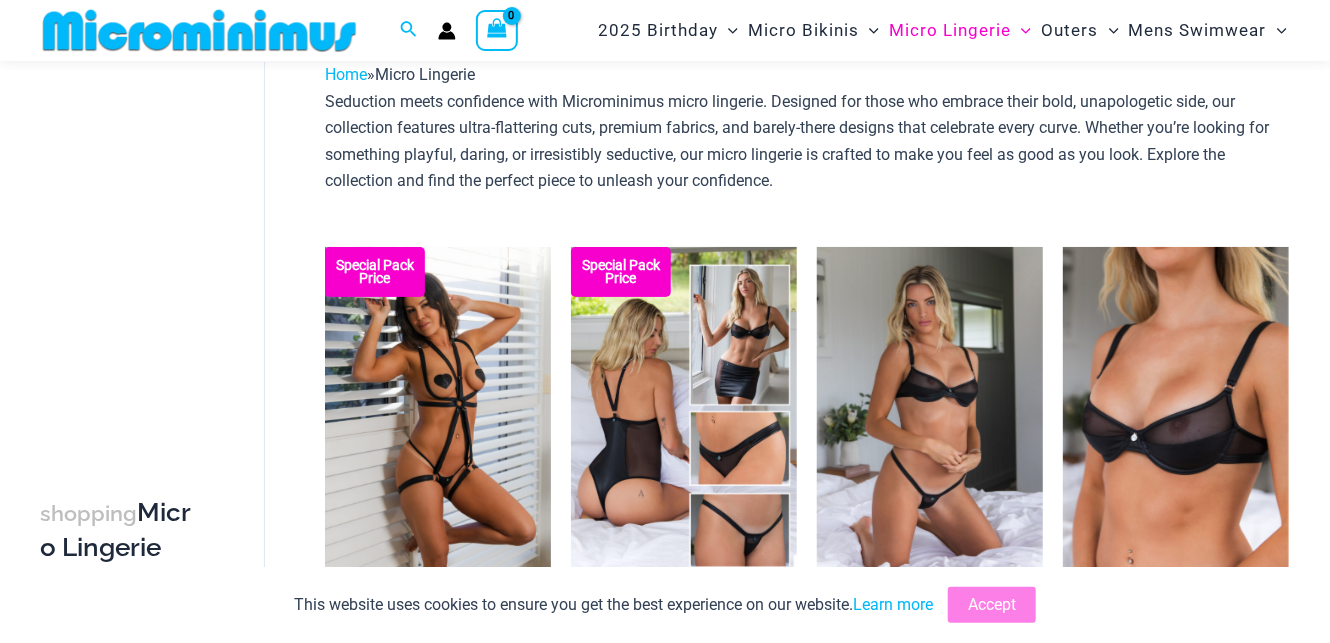 scroll, scrollTop: 90, scrollLeft: 0, axis: vertical 